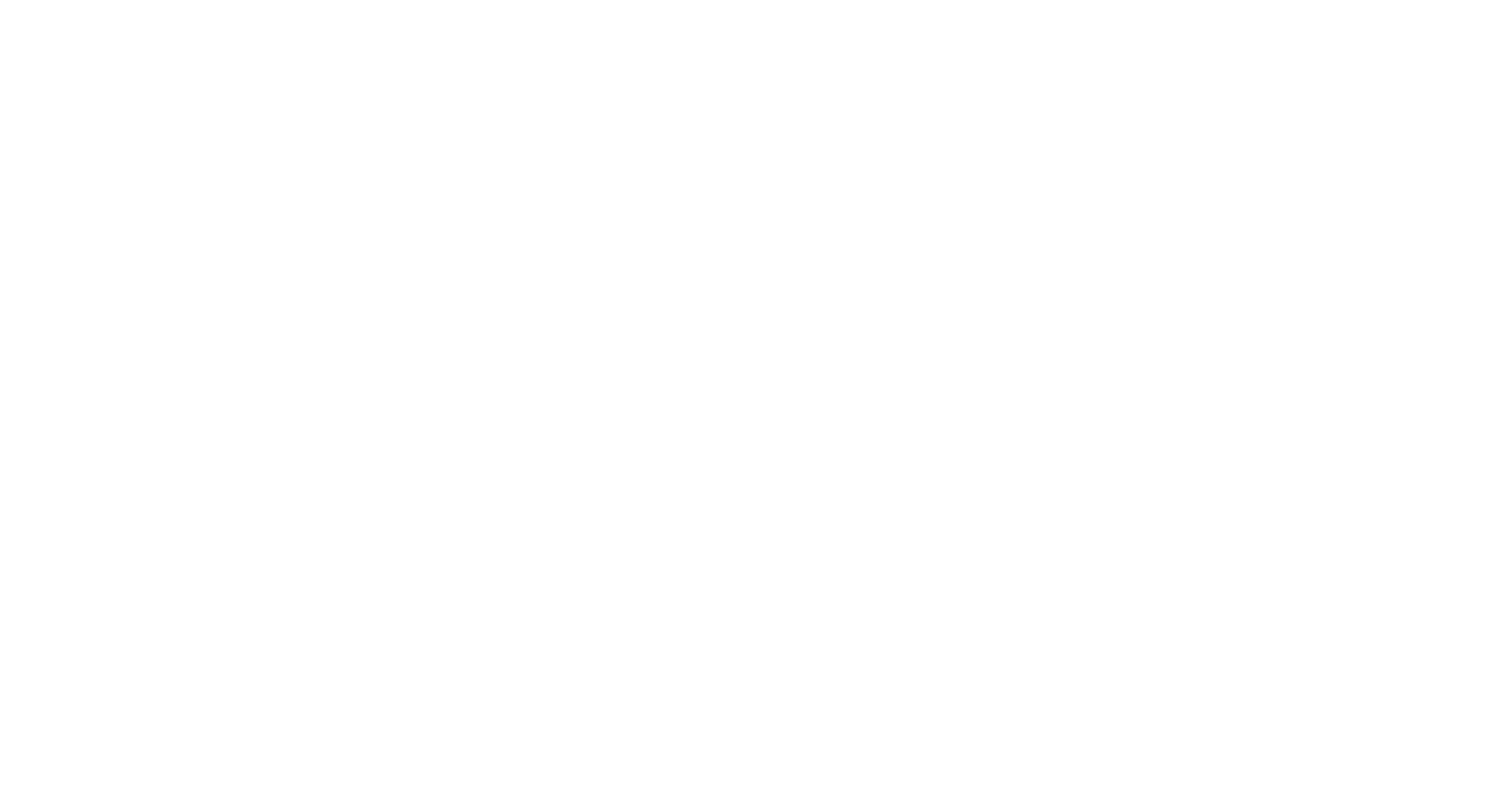 scroll, scrollTop: 0, scrollLeft: 0, axis: both 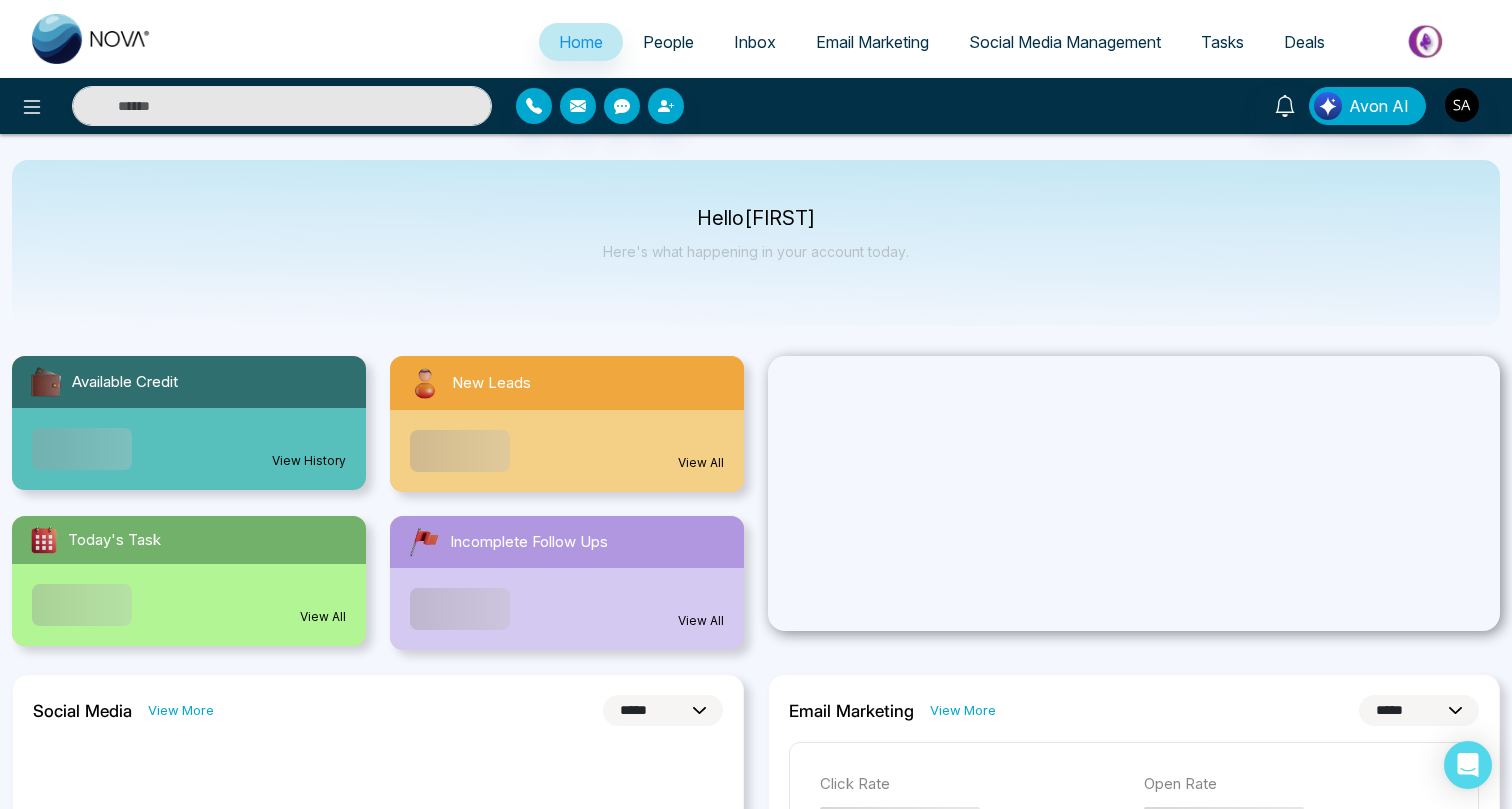 click on "Tasks" at bounding box center (1222, 42) 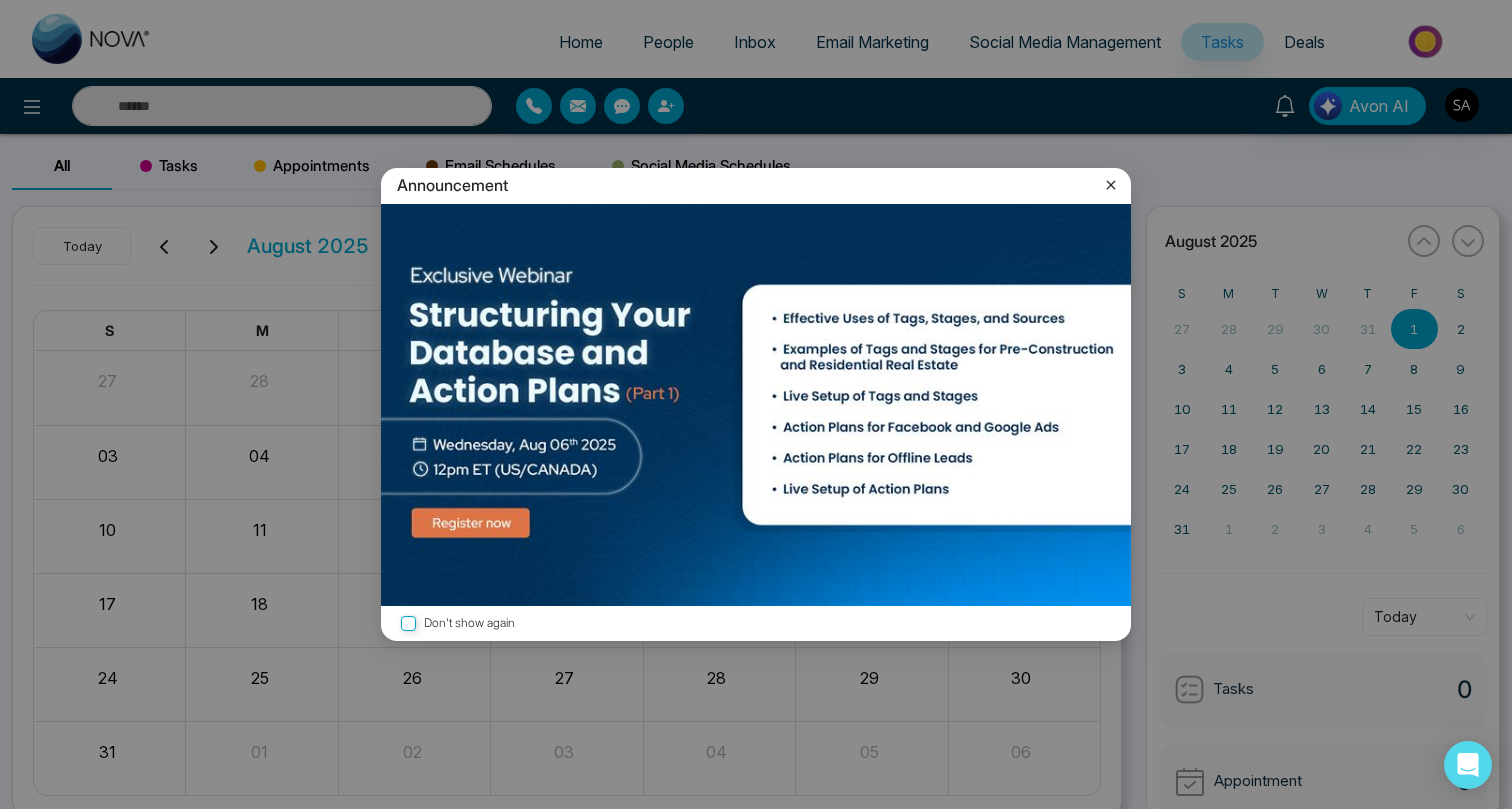 click 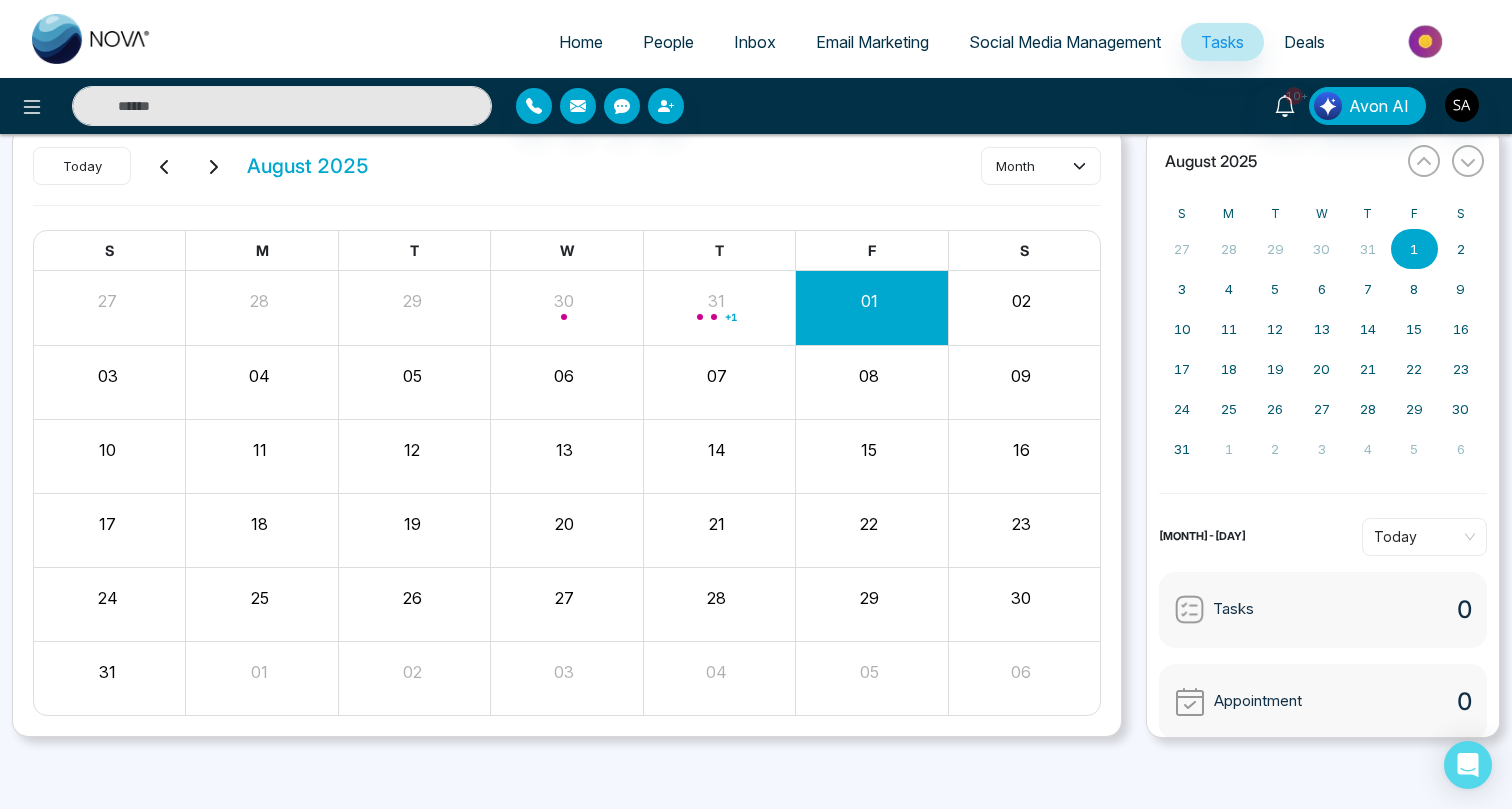 scroll, scrollTop: 0, scrollLeft: 0, axis: both 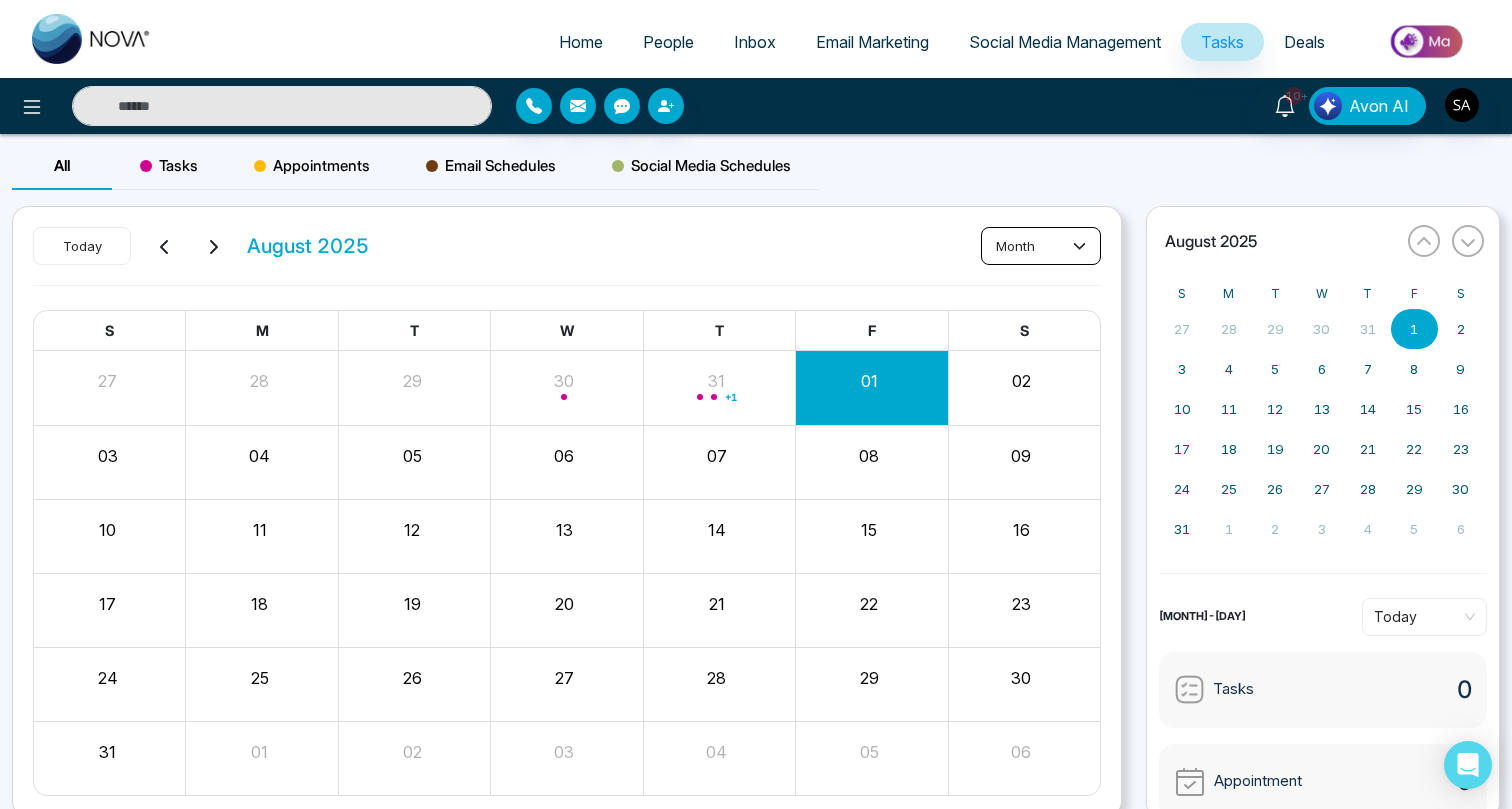 click on "month" at bounding box center (1041, 246) 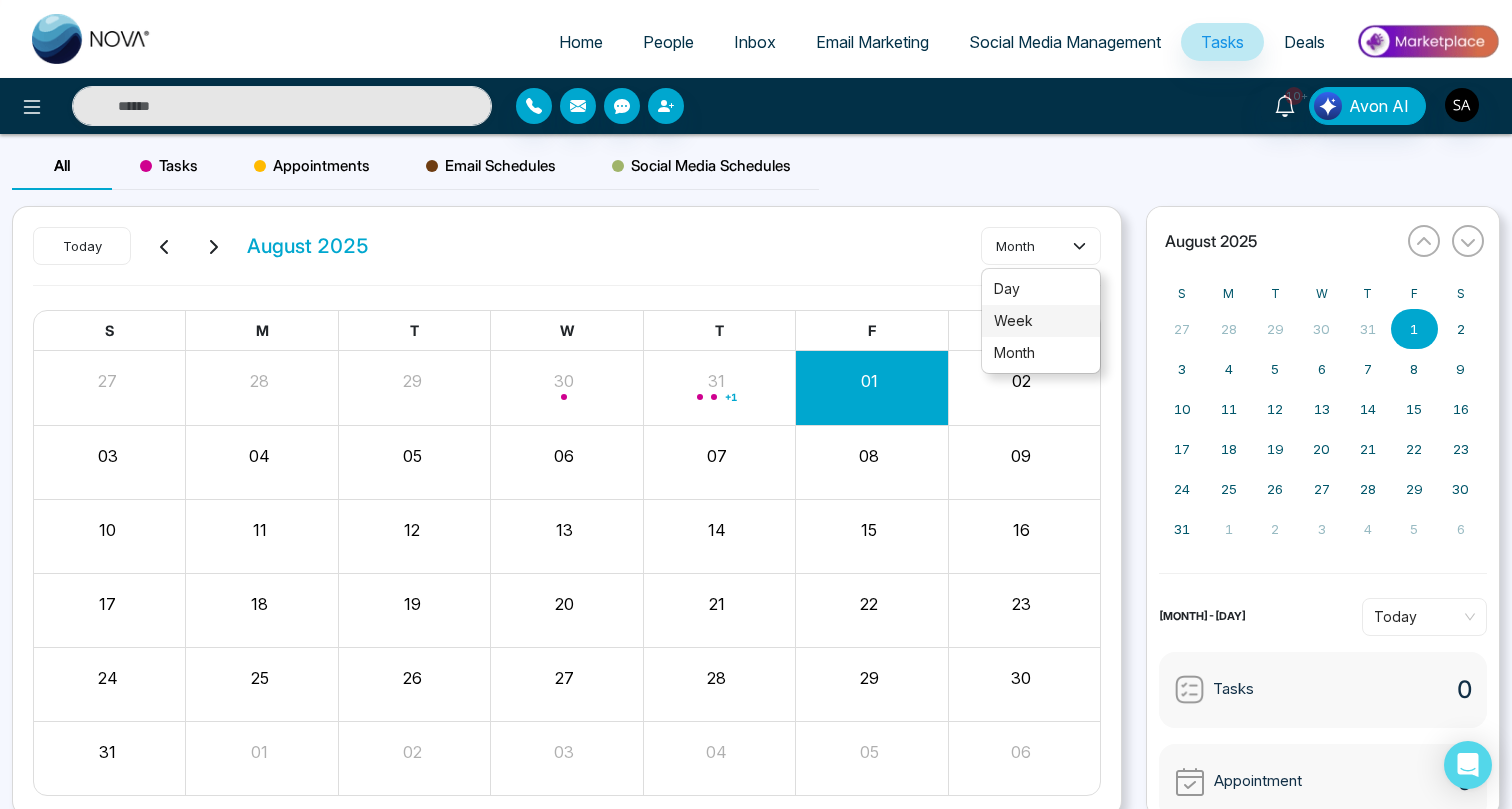 click on "week" at bounding box center (1041, 321) 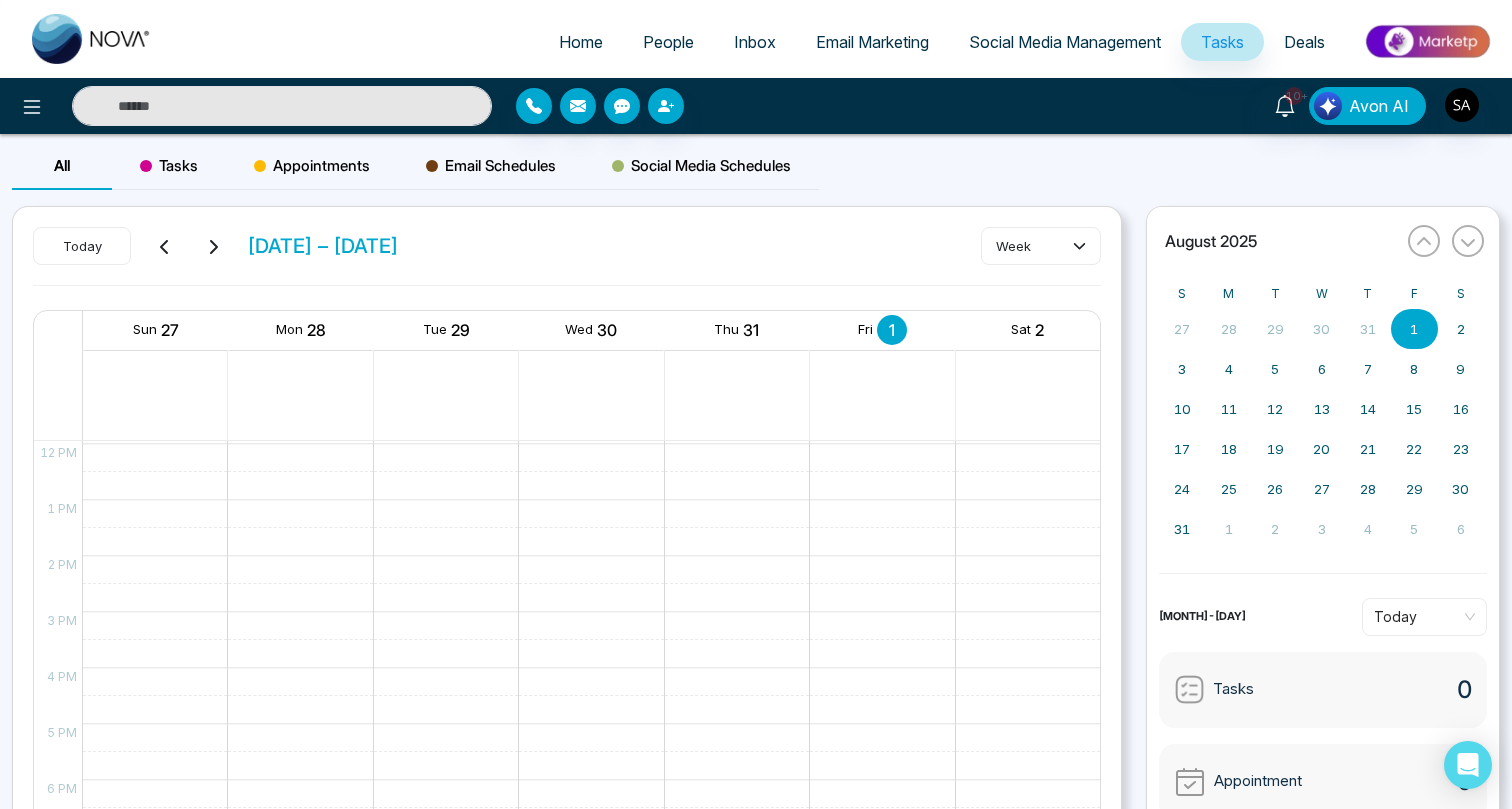 scroll, scrollTop: 884, scrollLeft: 0, axis: vertical 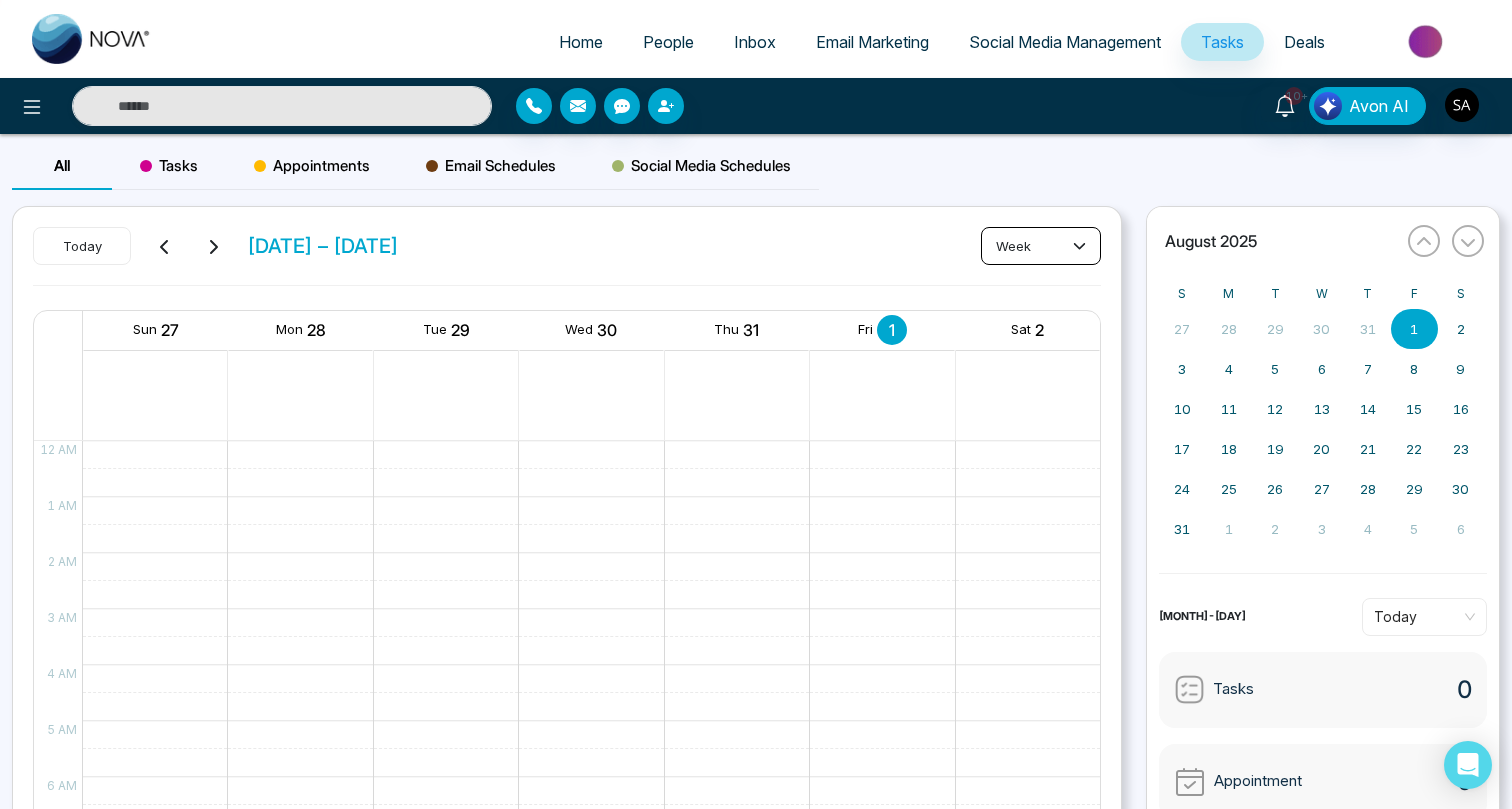 click on "week" at bounding box center (1041, 246) 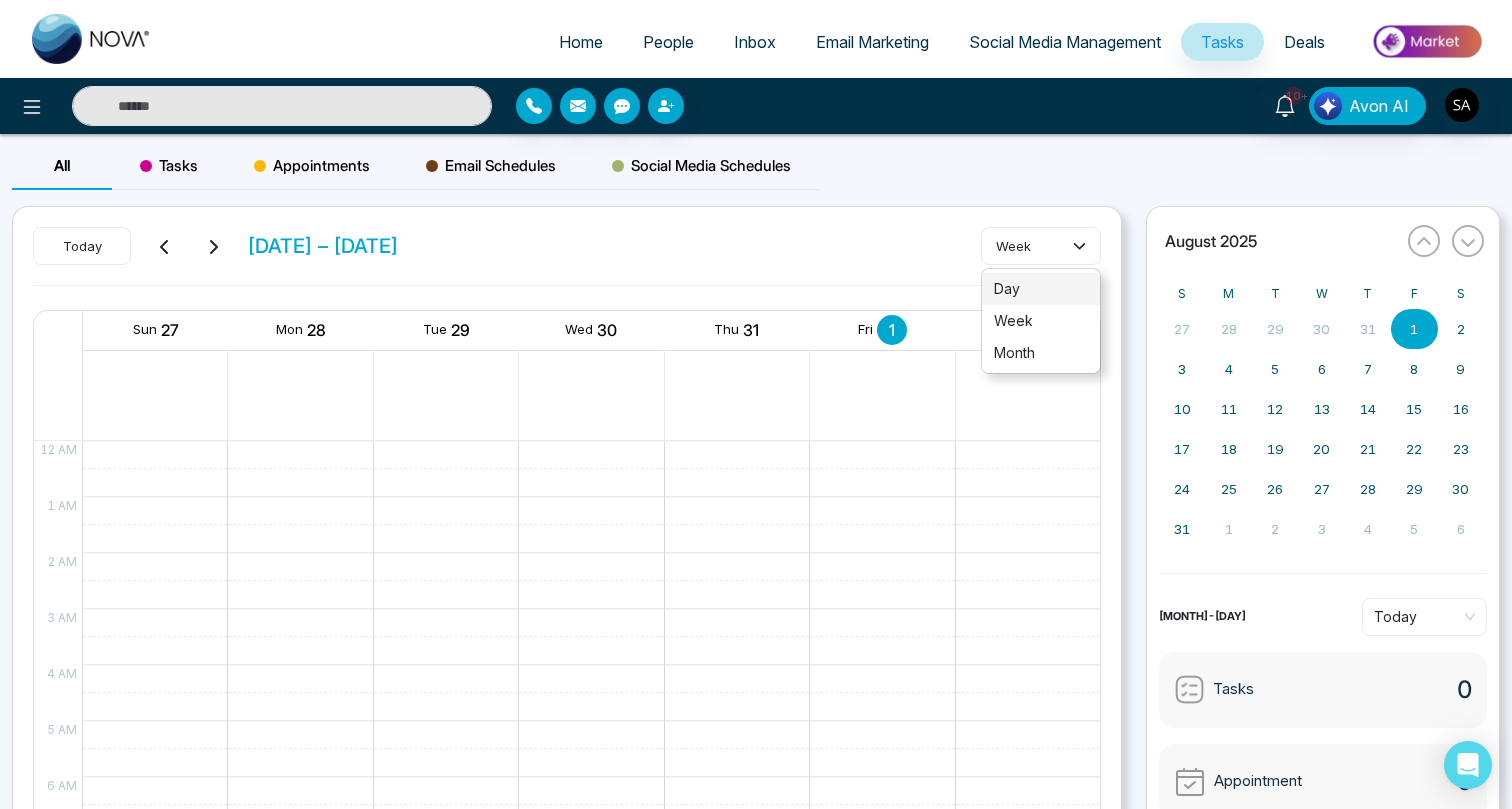 click on "day" at bounding box center (1041, 289) 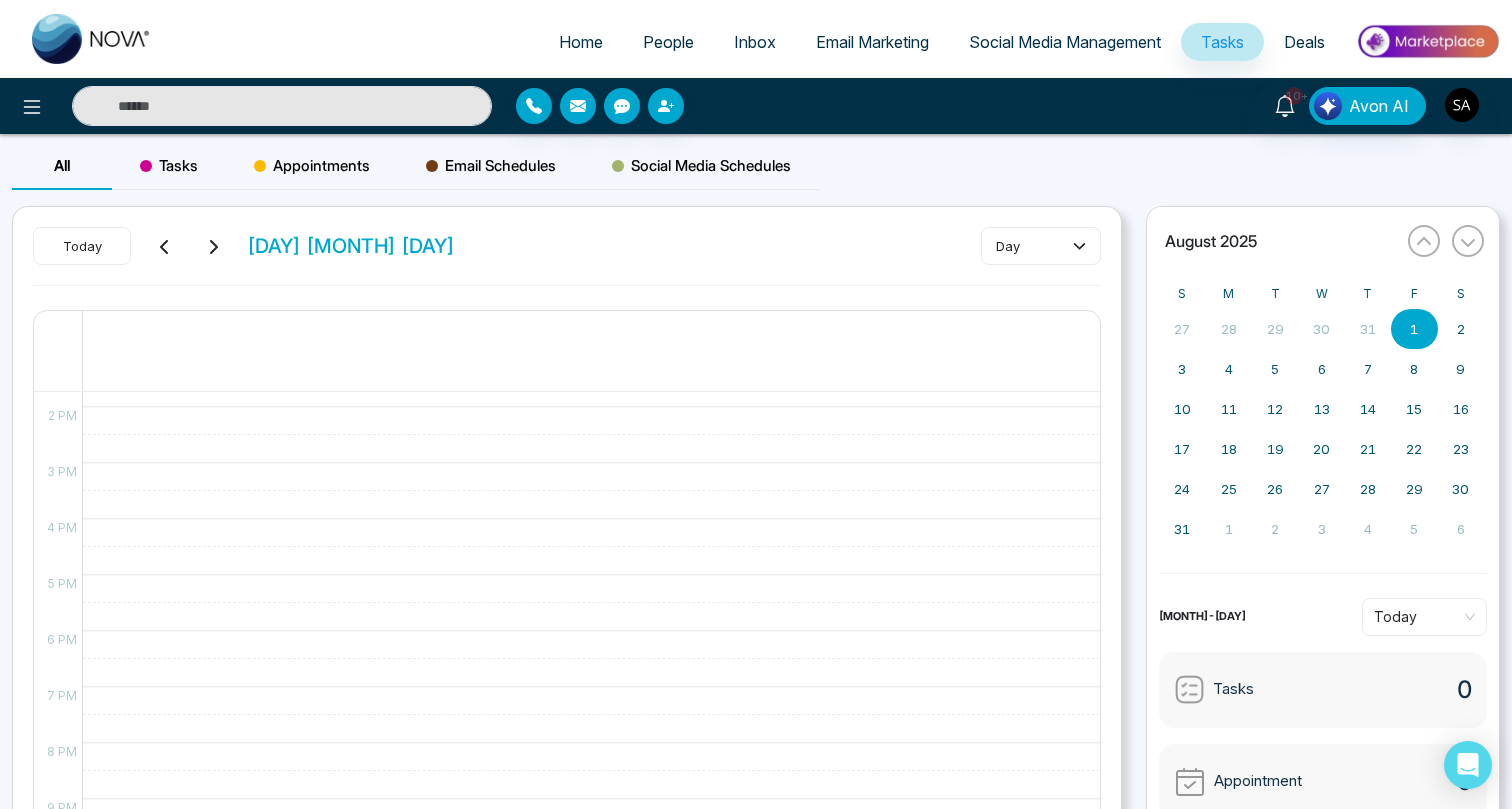scroll, scrollTop: 835, scrollLeft: 0, axis: vertical 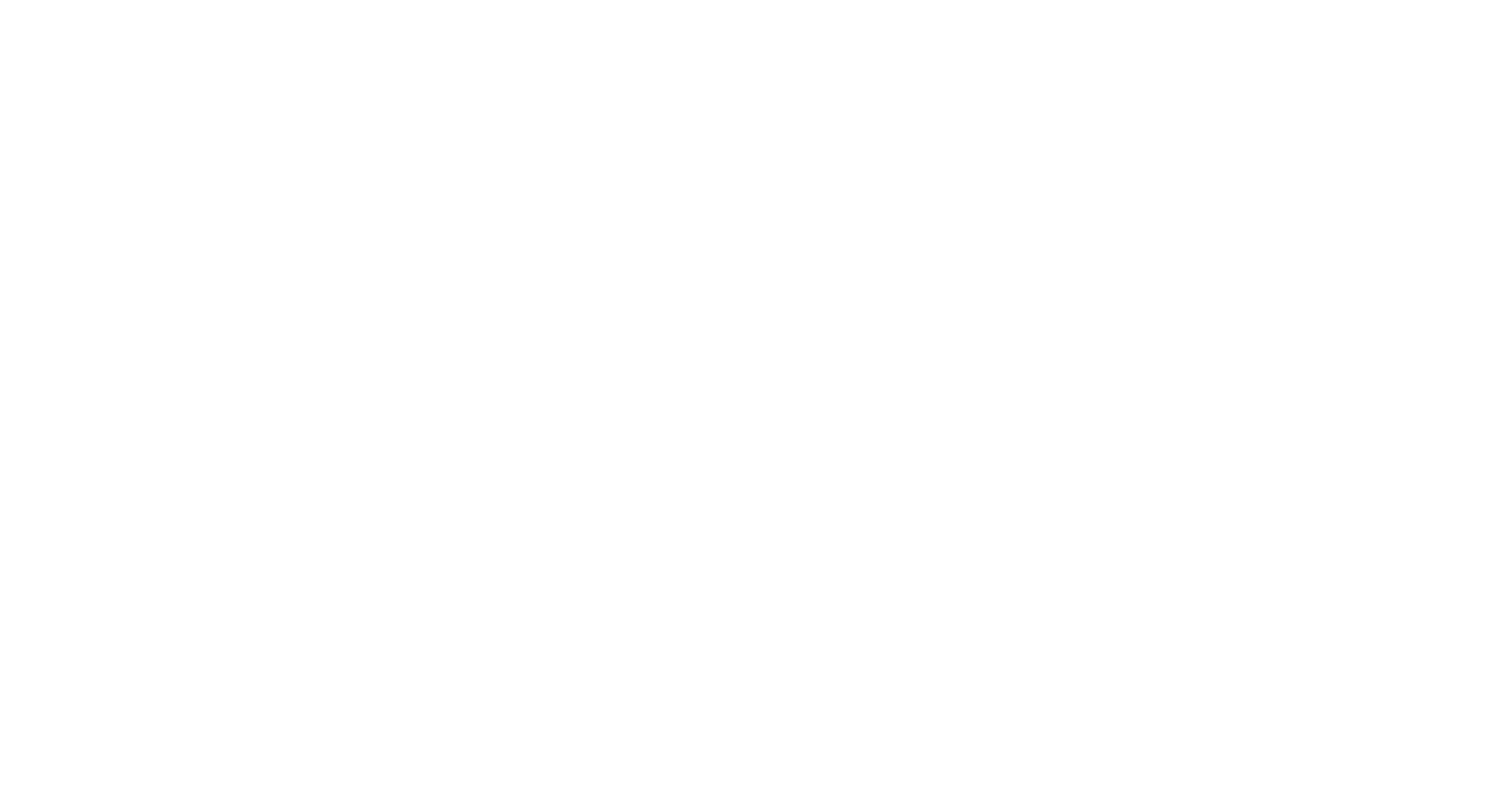 select on "*" 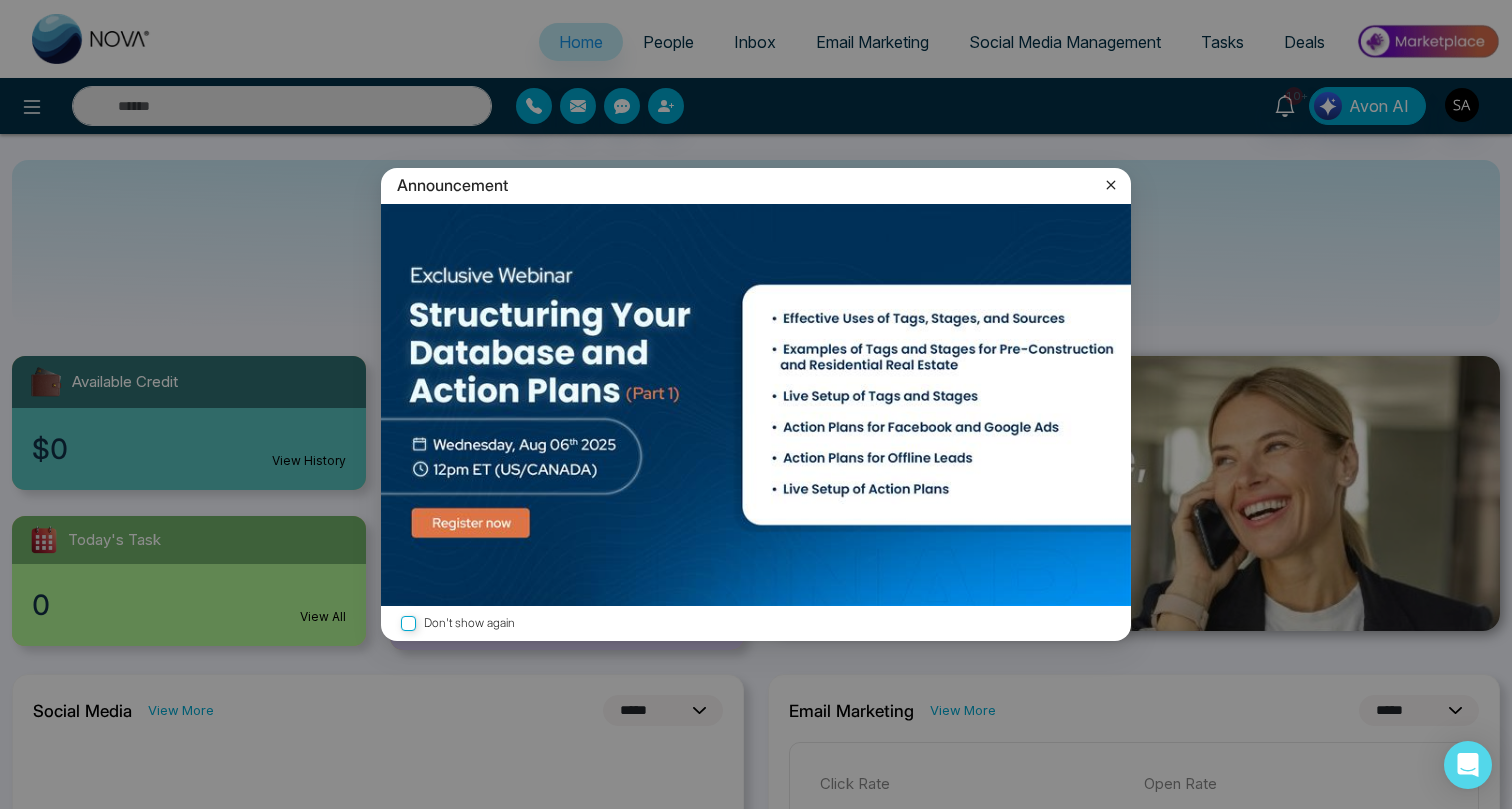 click 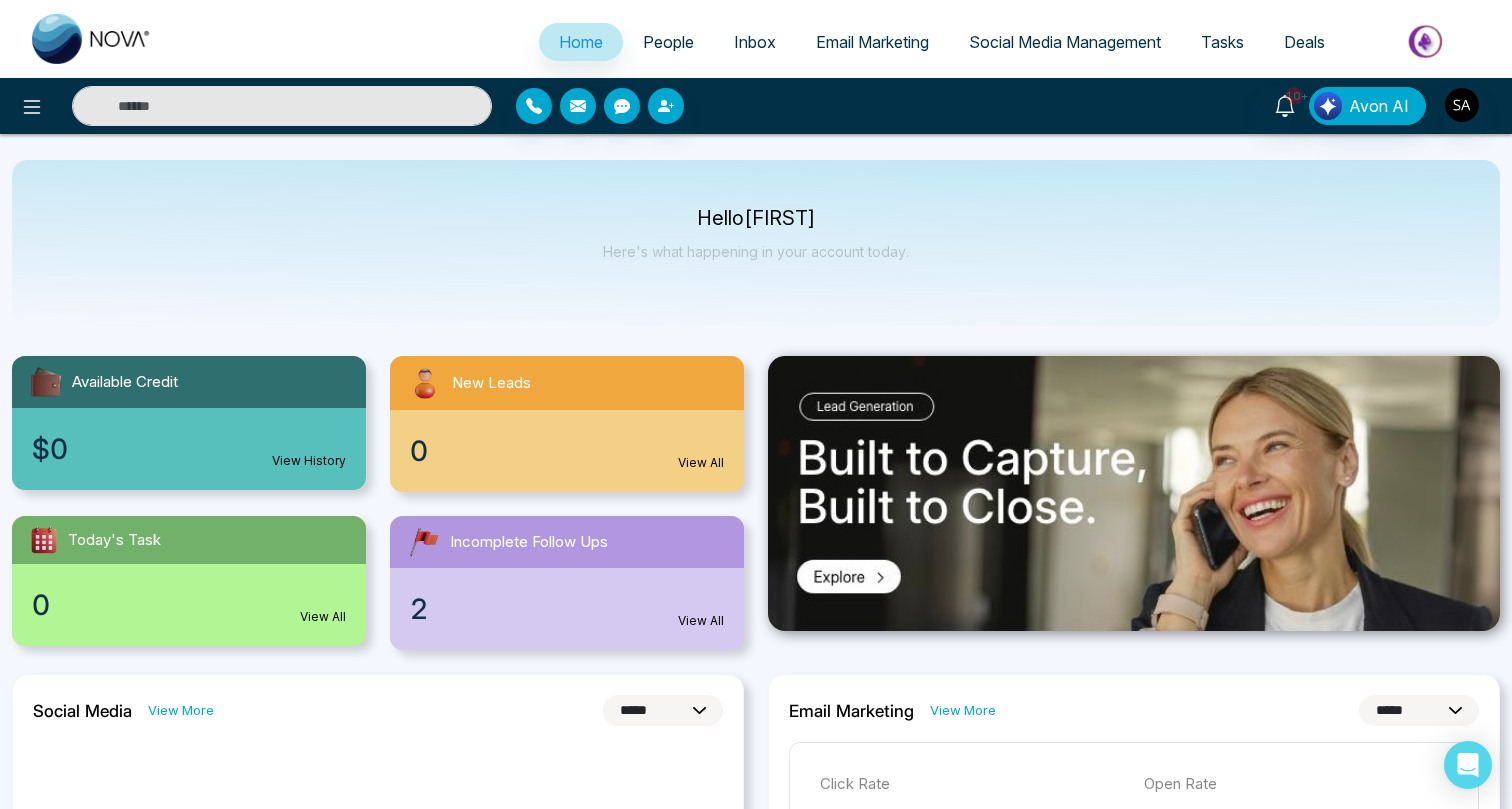 click on "Tasks" at bounding box center (1222, 42) 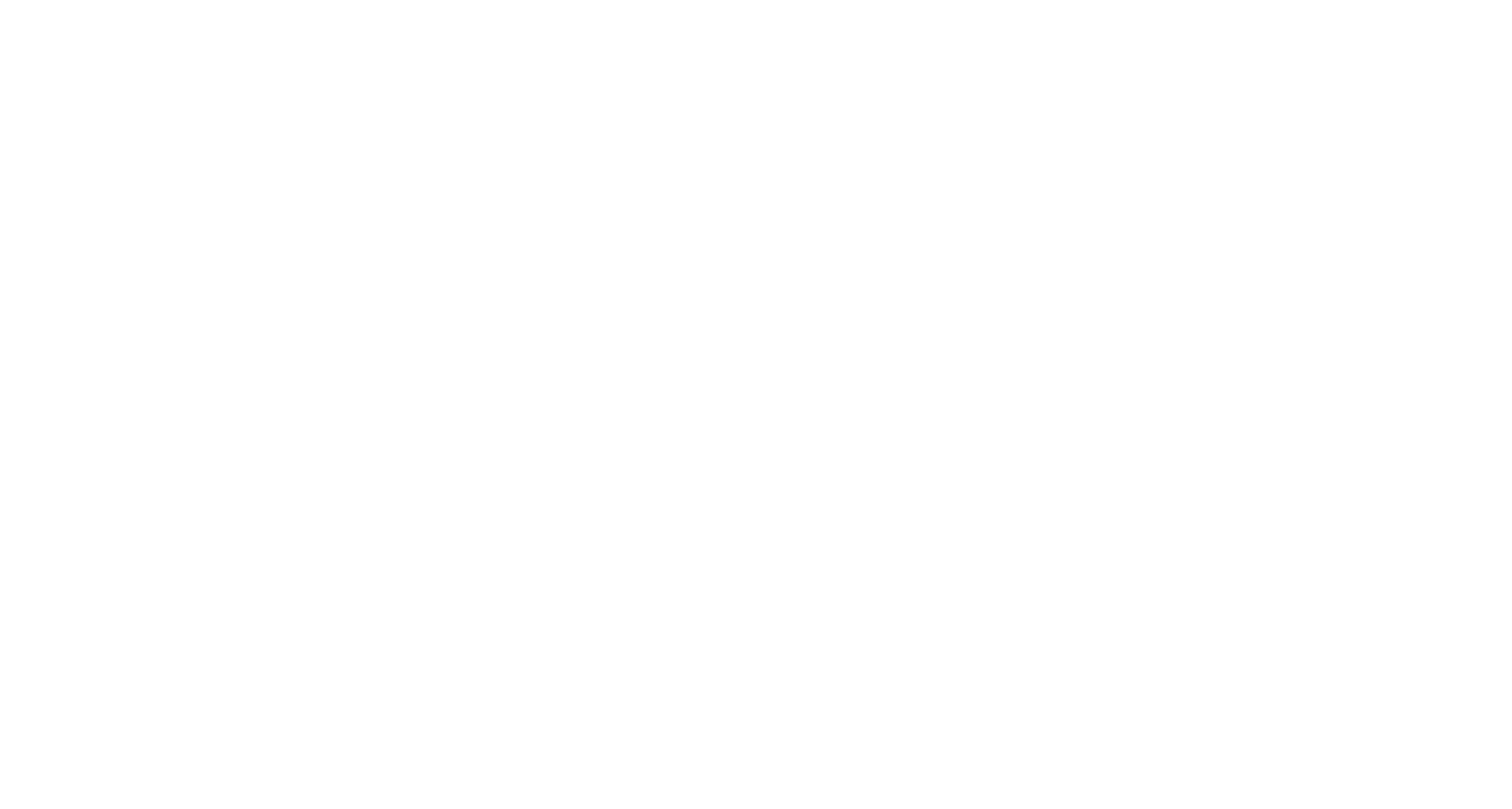 scroll, scrollTop: 0, scrollLeft: 0, axis: both 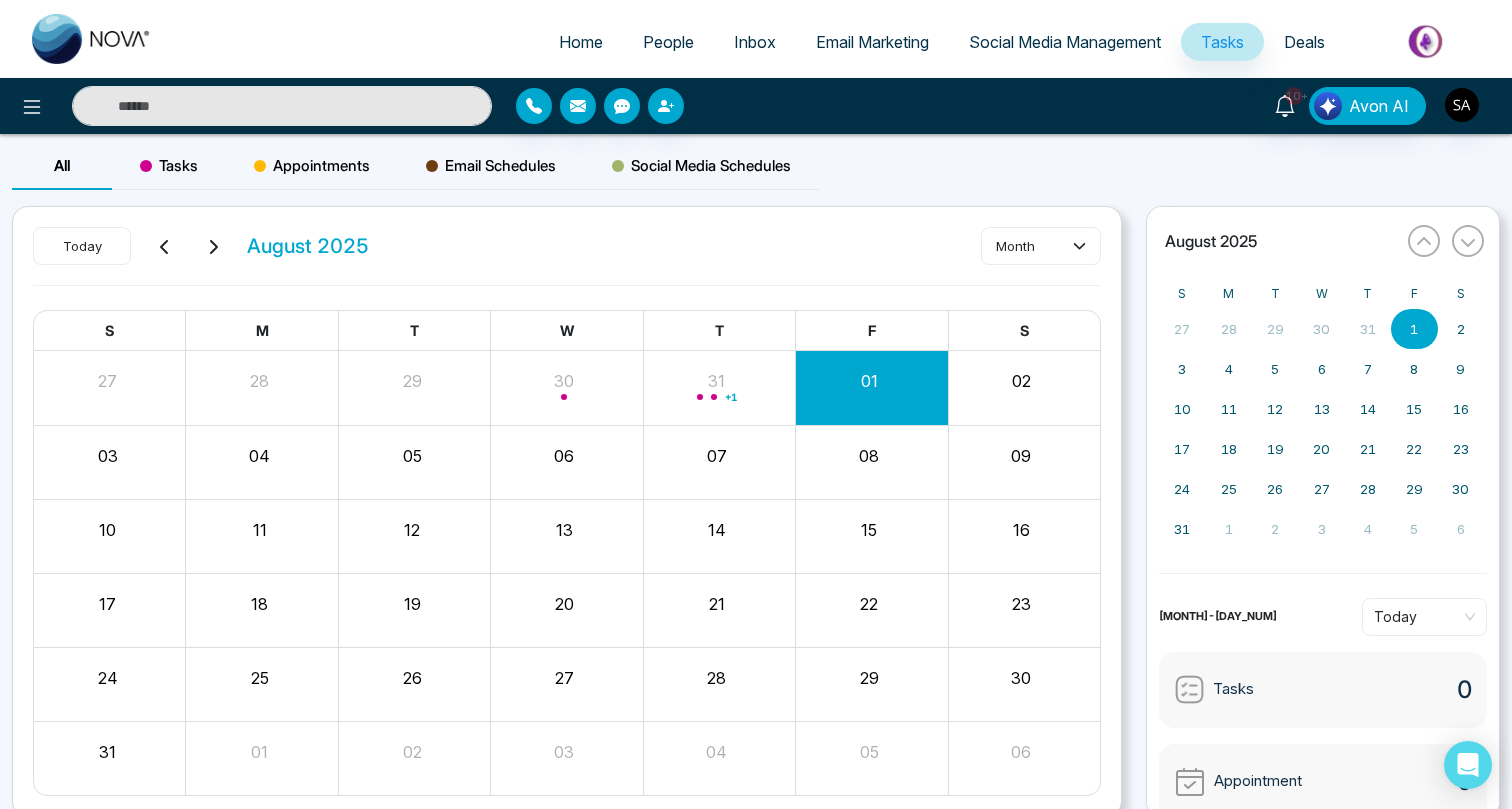 click on "Tasks" at bounding box center [169, 166] 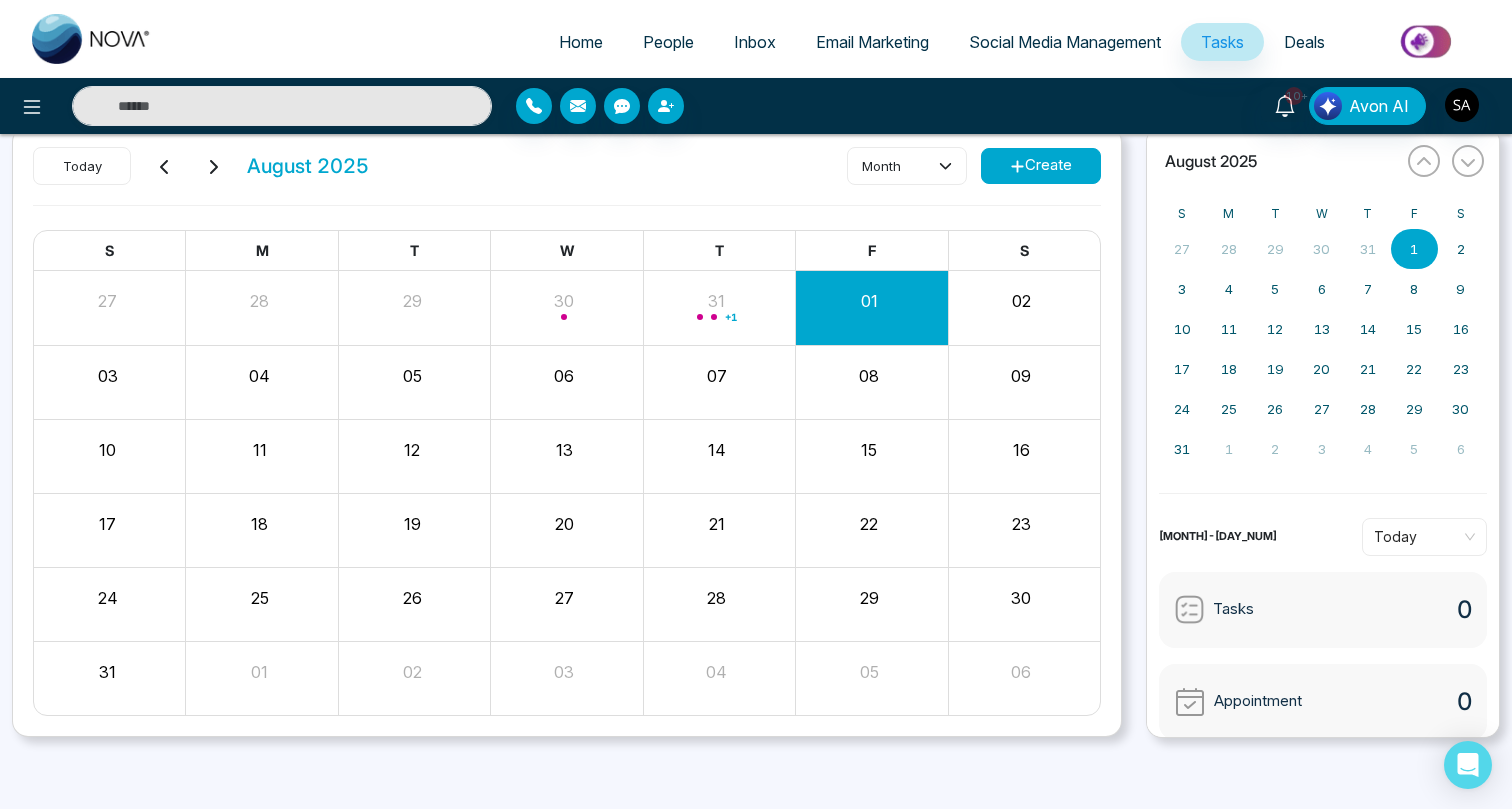 scroll, scrollTop: 0, scrollLeft: 0, axis: both 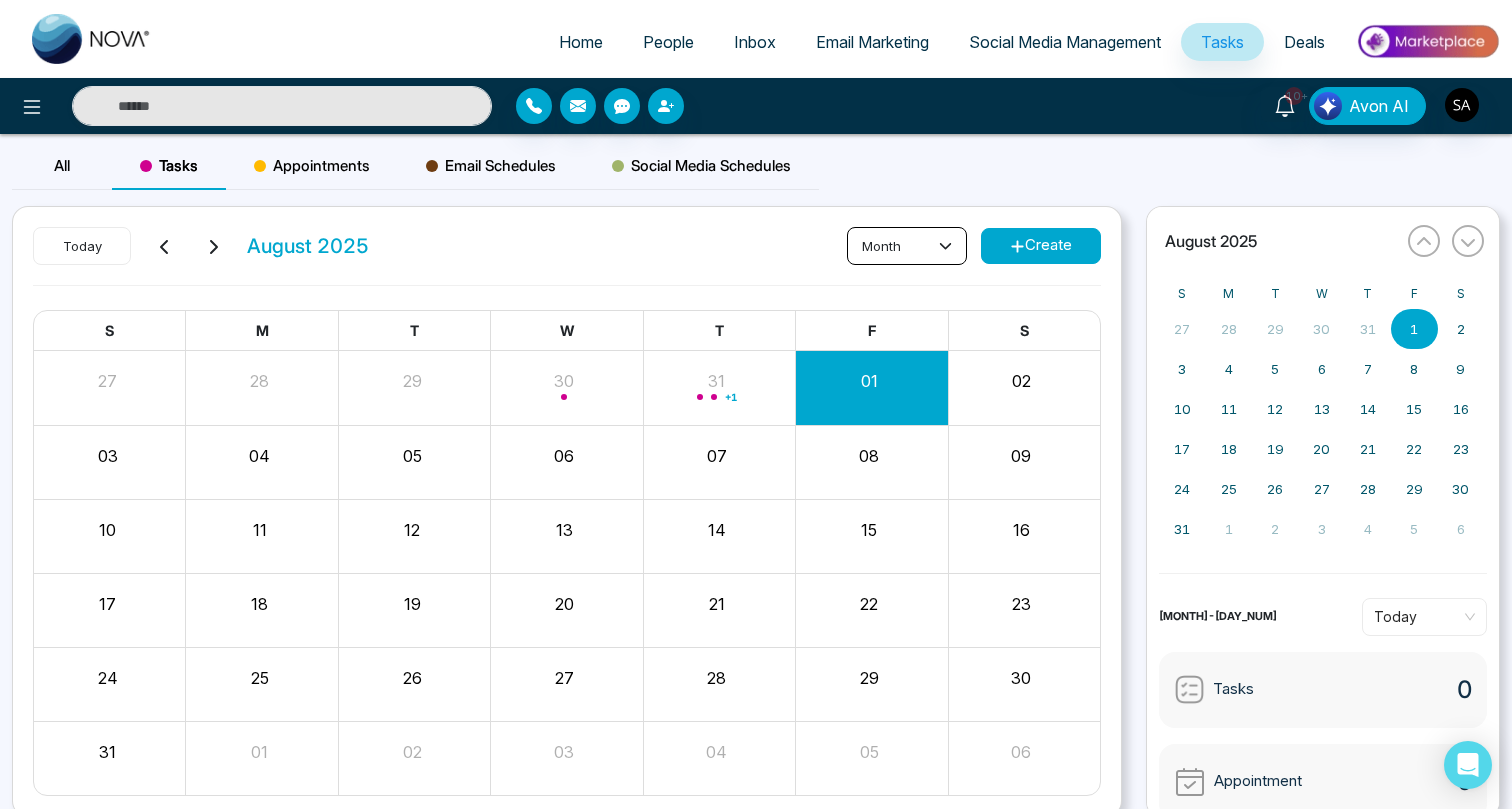 click on "month" at bounding box center [907, 246] 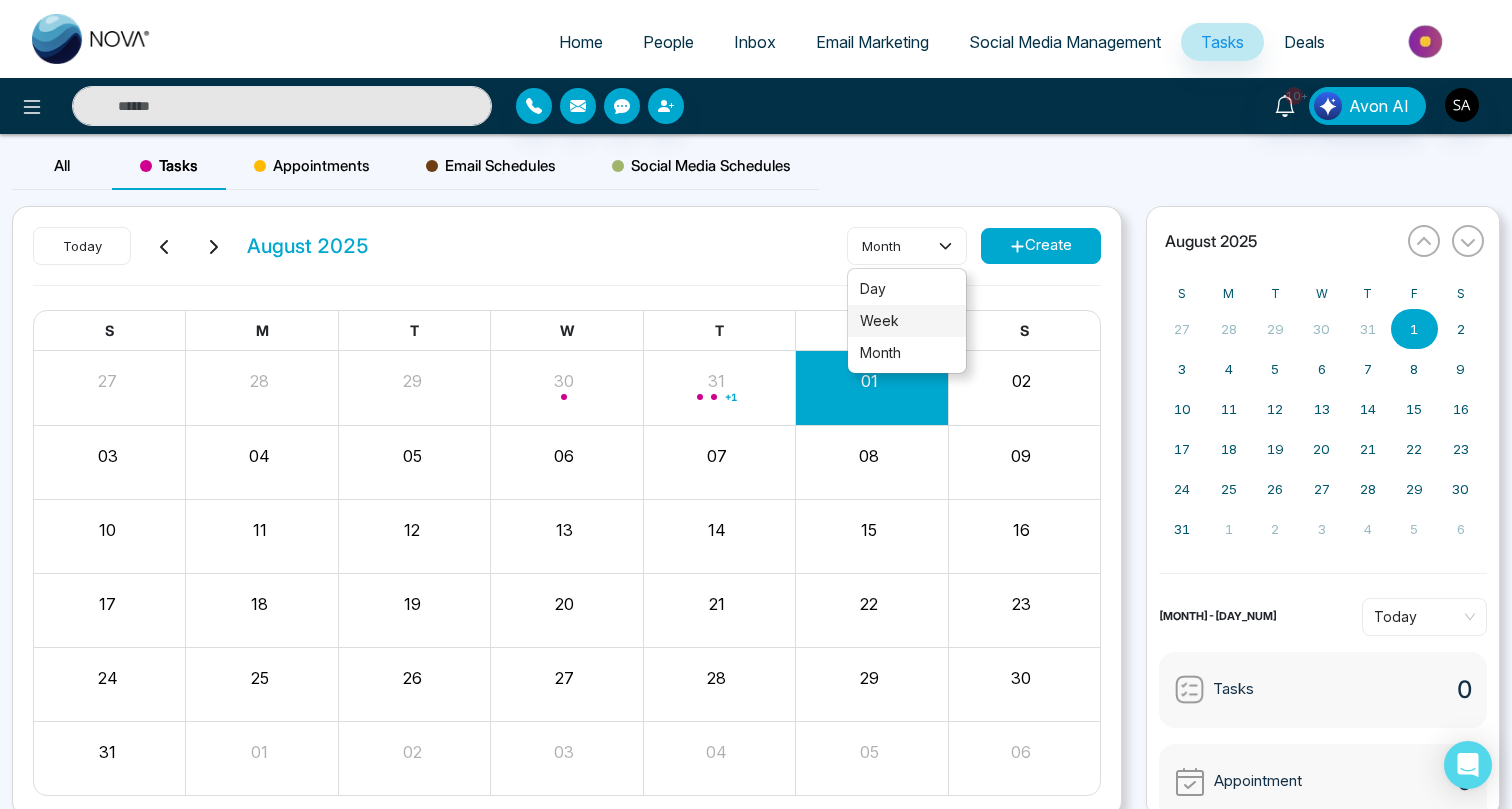 click on "week" at bounding box center [907, 321] 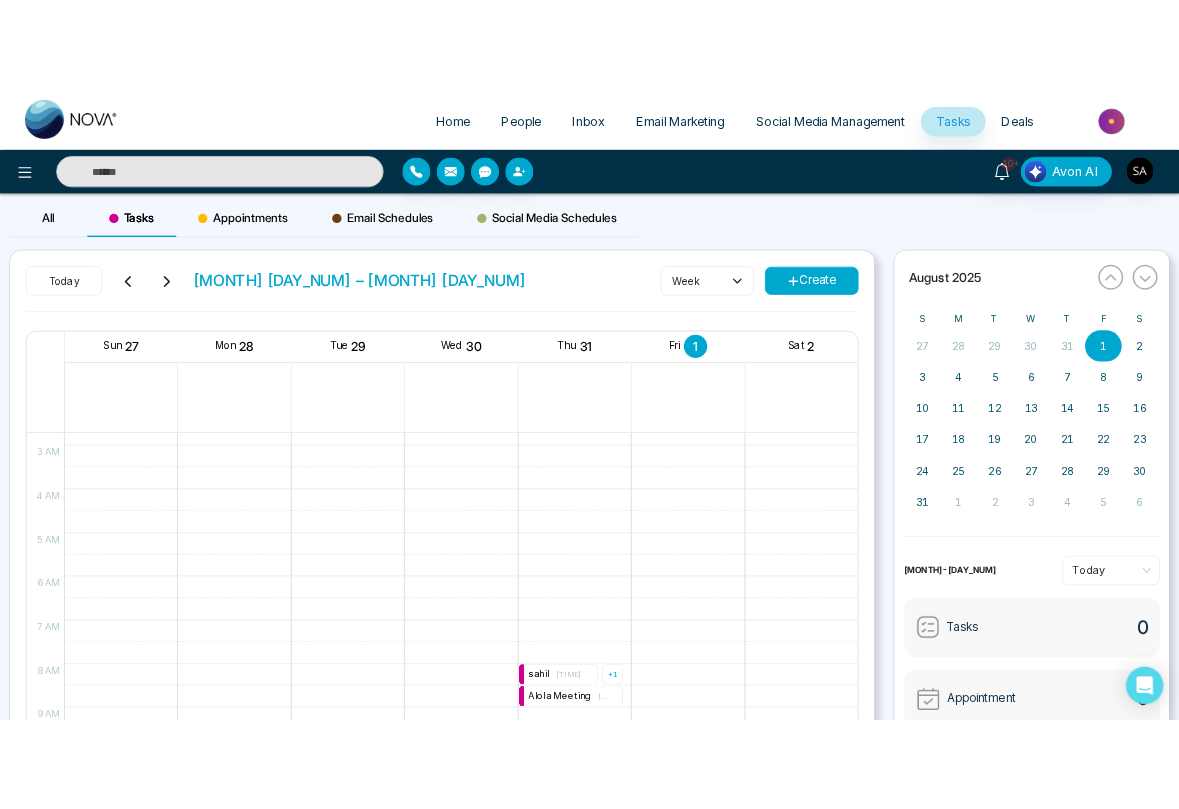 scroll, scrollTop: 126, scrollLeft: 0, axis: vertical 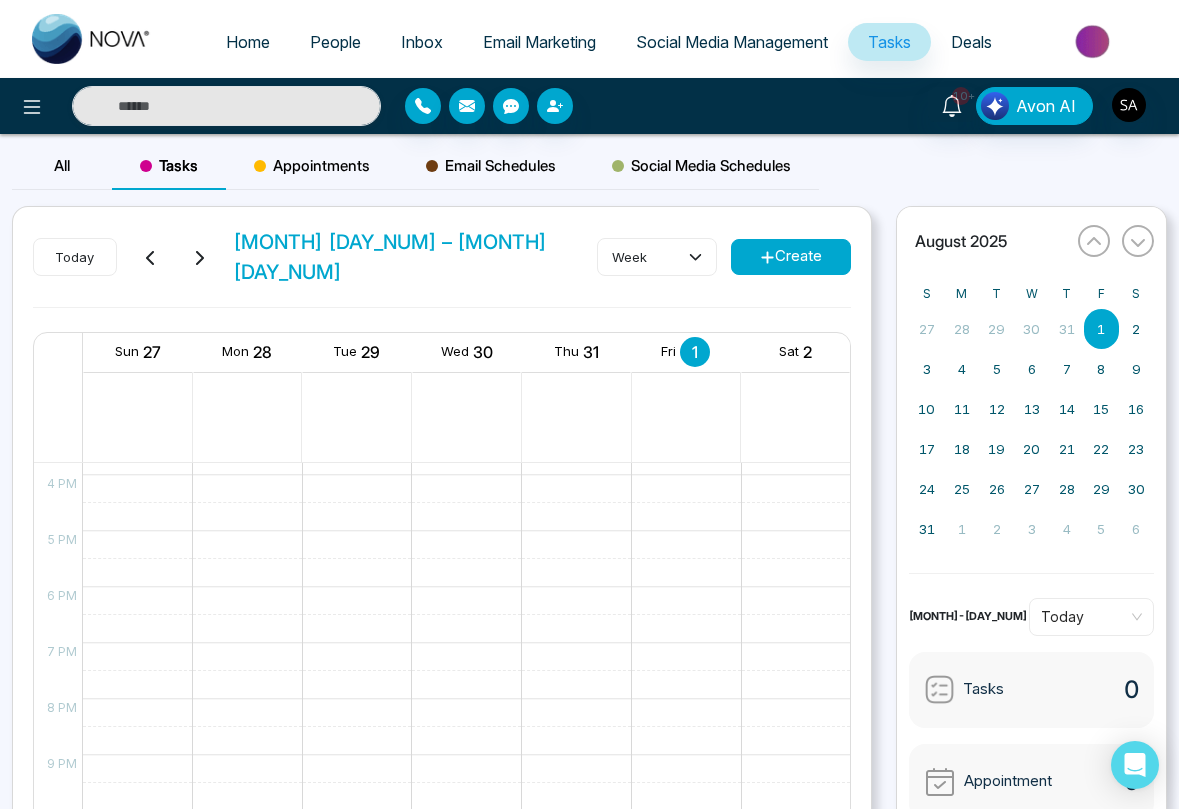 click on "Appointments" at bounding box center (312, 166) 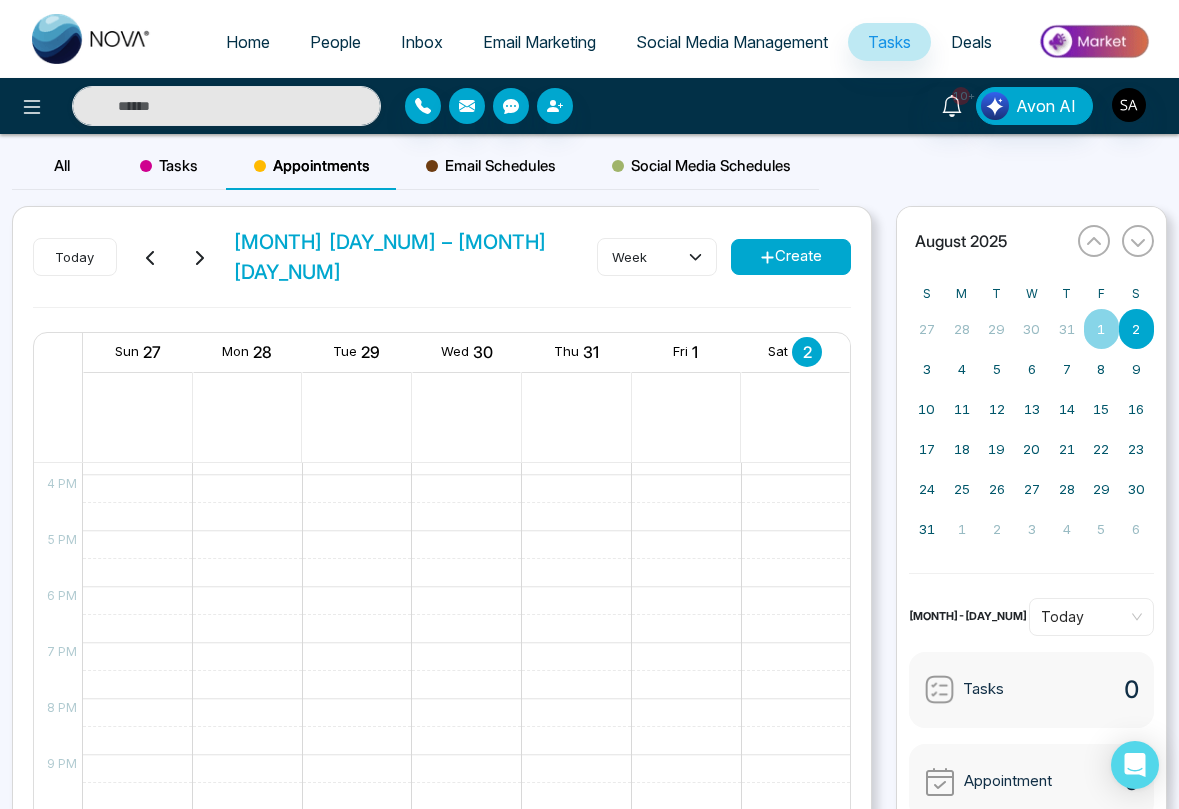 click on "Email Schedules" at bounding box center (491, 166) 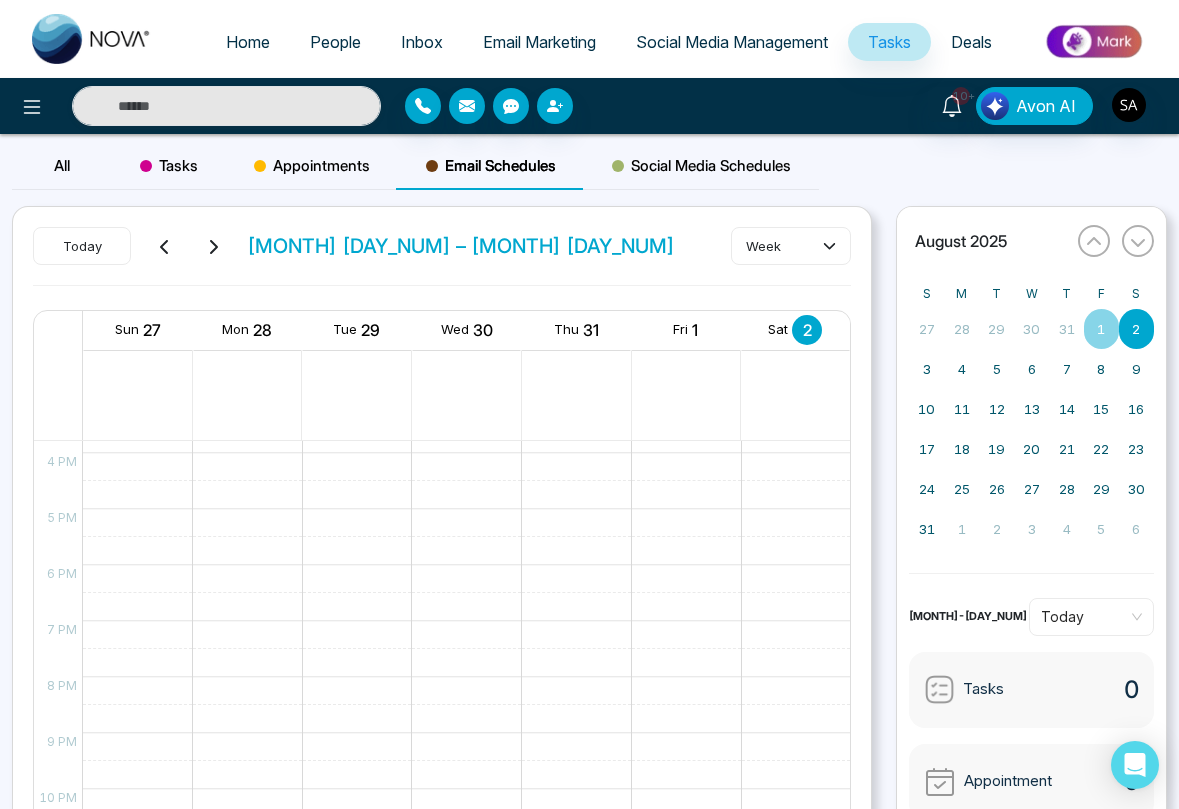 click on "Appointments" at bounding box center [312, 166] 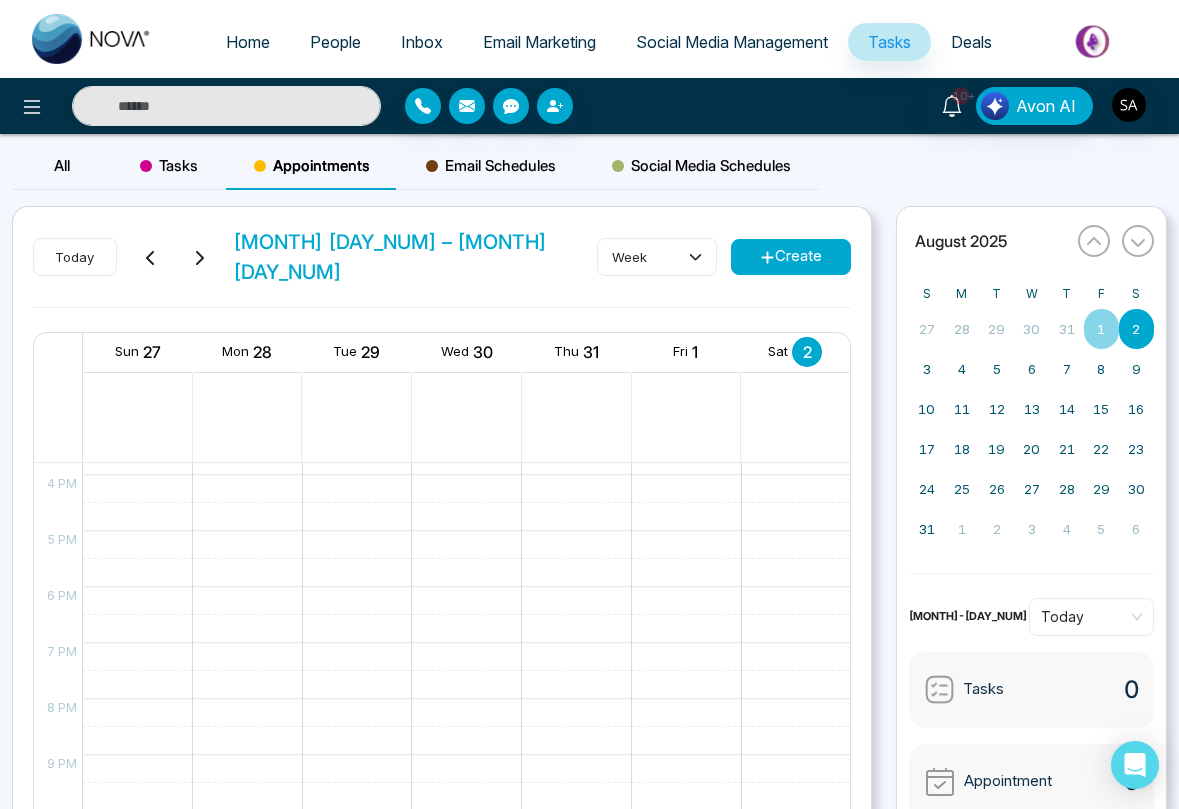 click on "Tasks" at bounding box center (169, 166) 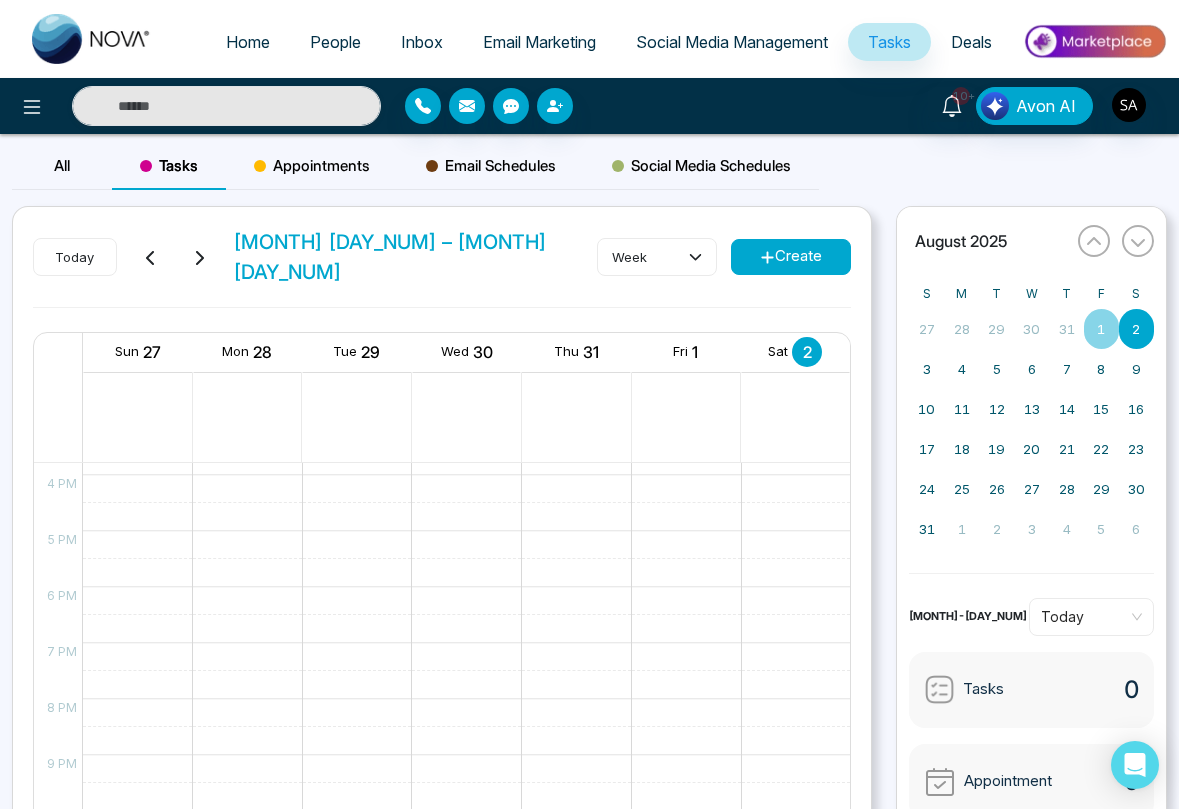 click at bounding box center (146, 166) 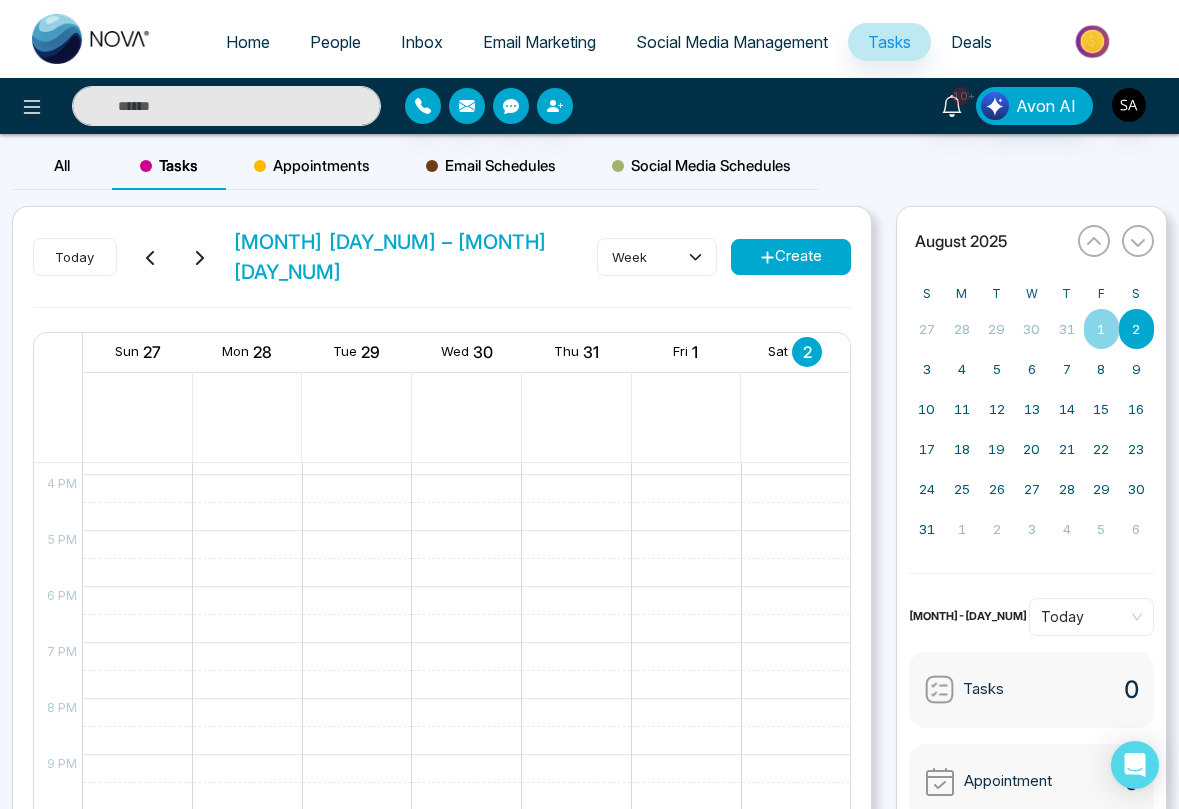 click on "All" at bounding box center [62, 165] 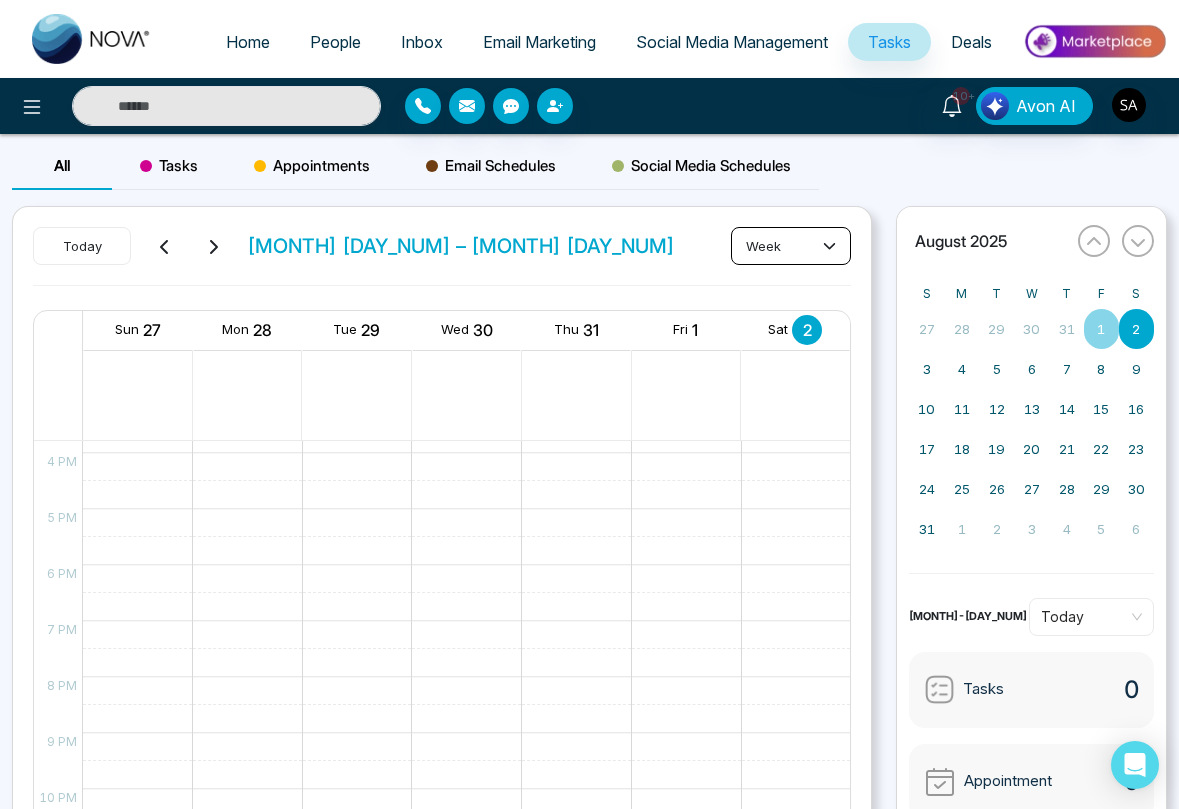 click on "week" at bounding box center (791, 246) 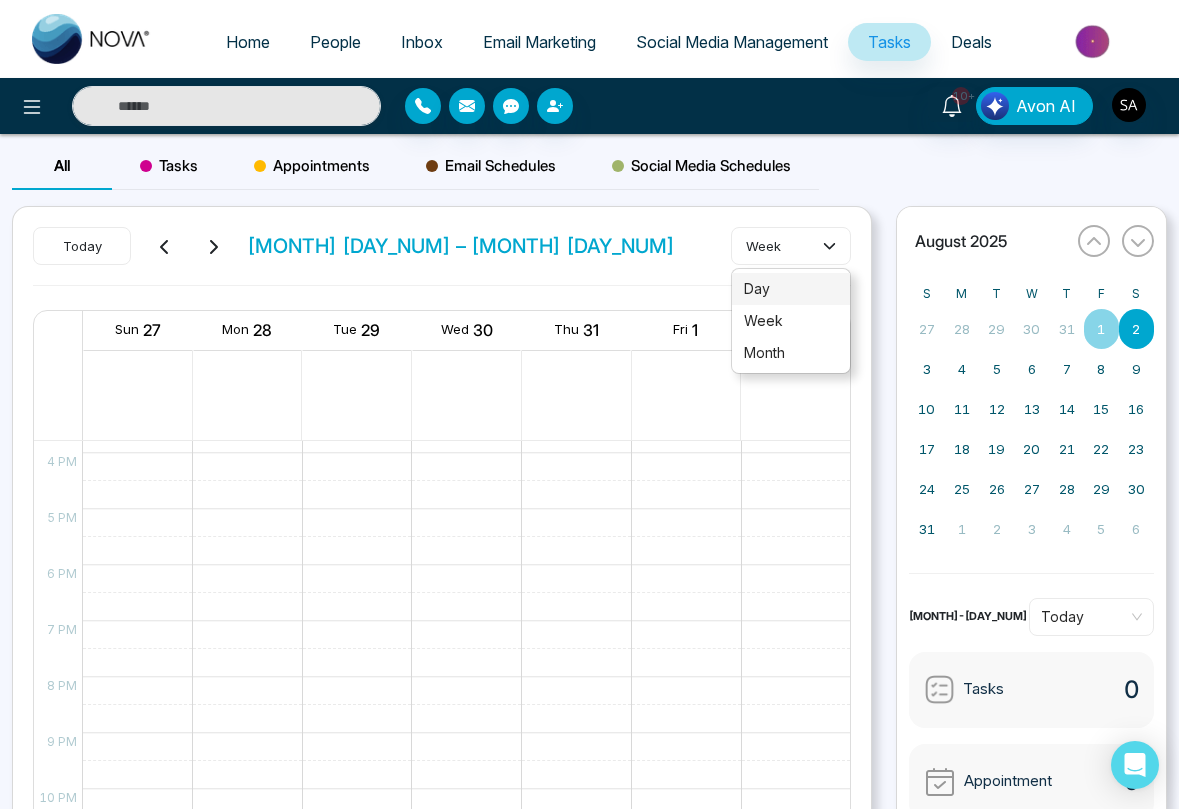 click on "day" at bounding box center [791, 289] 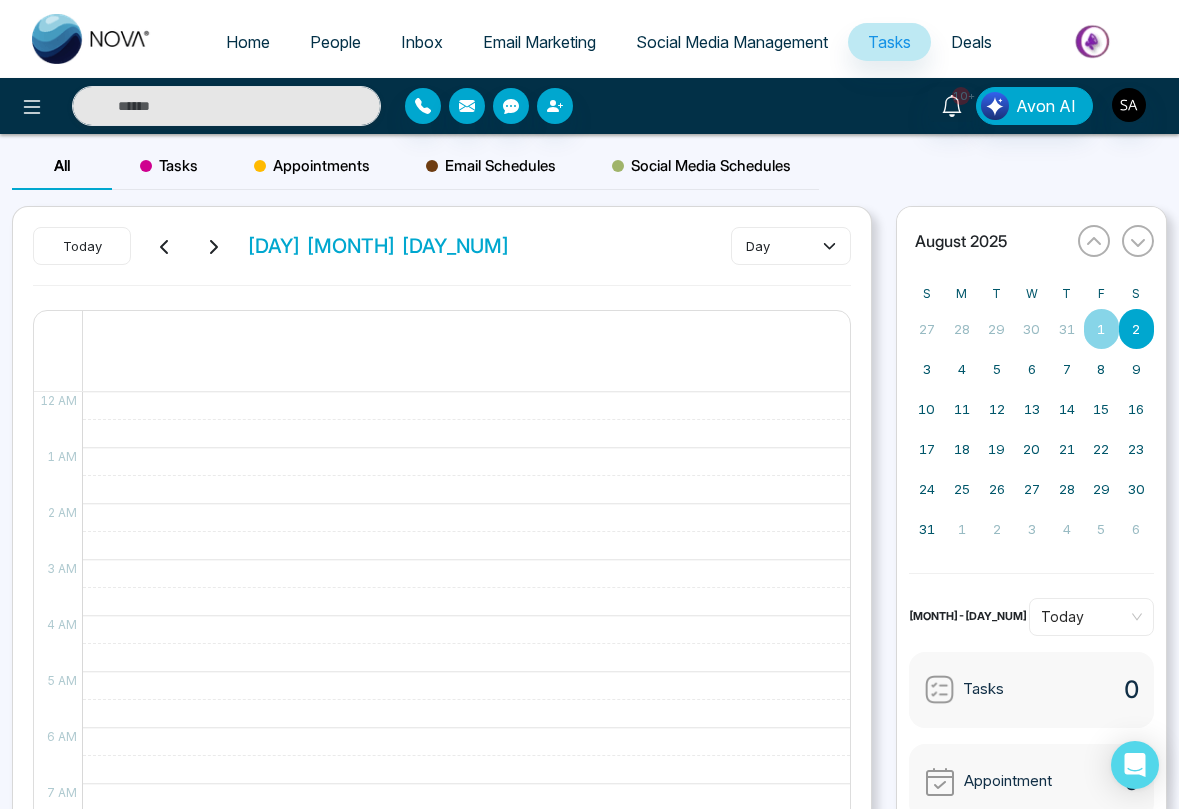 click on "Tasks" at bounding box center [169, 166] 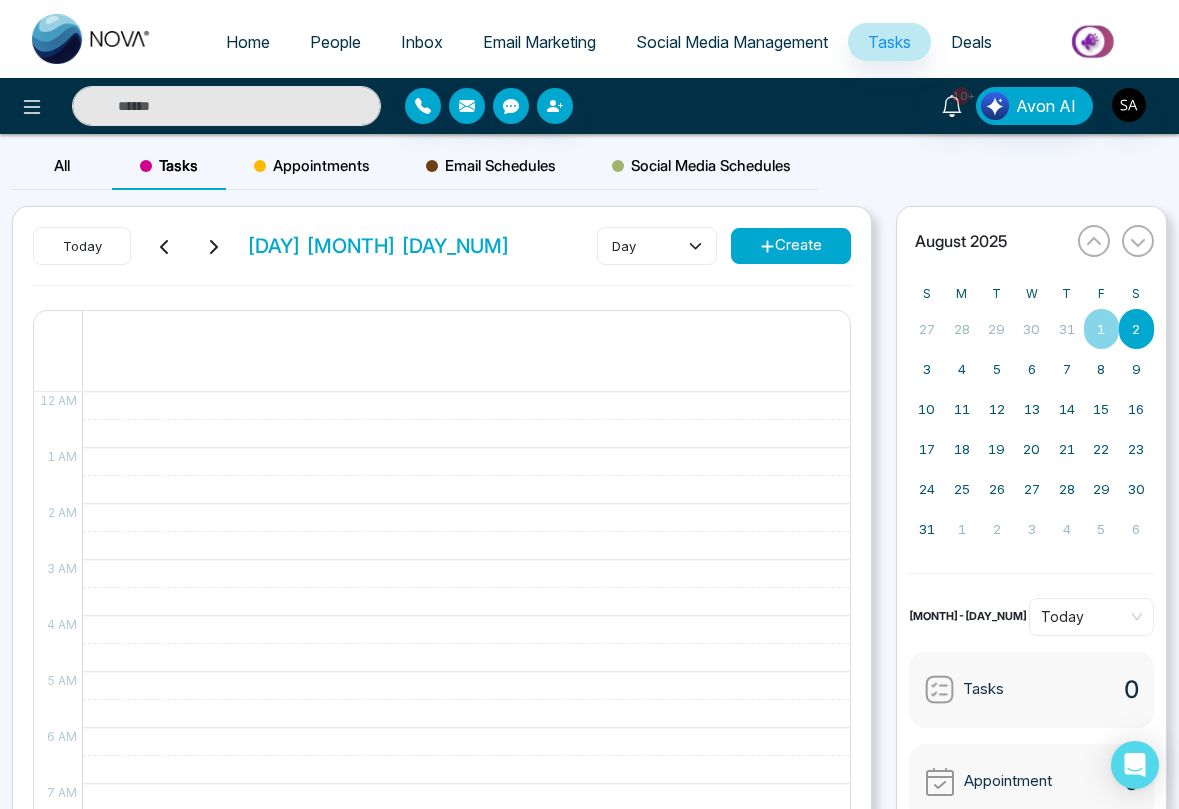 click on "Appointments" at bounding box center (312, 166) 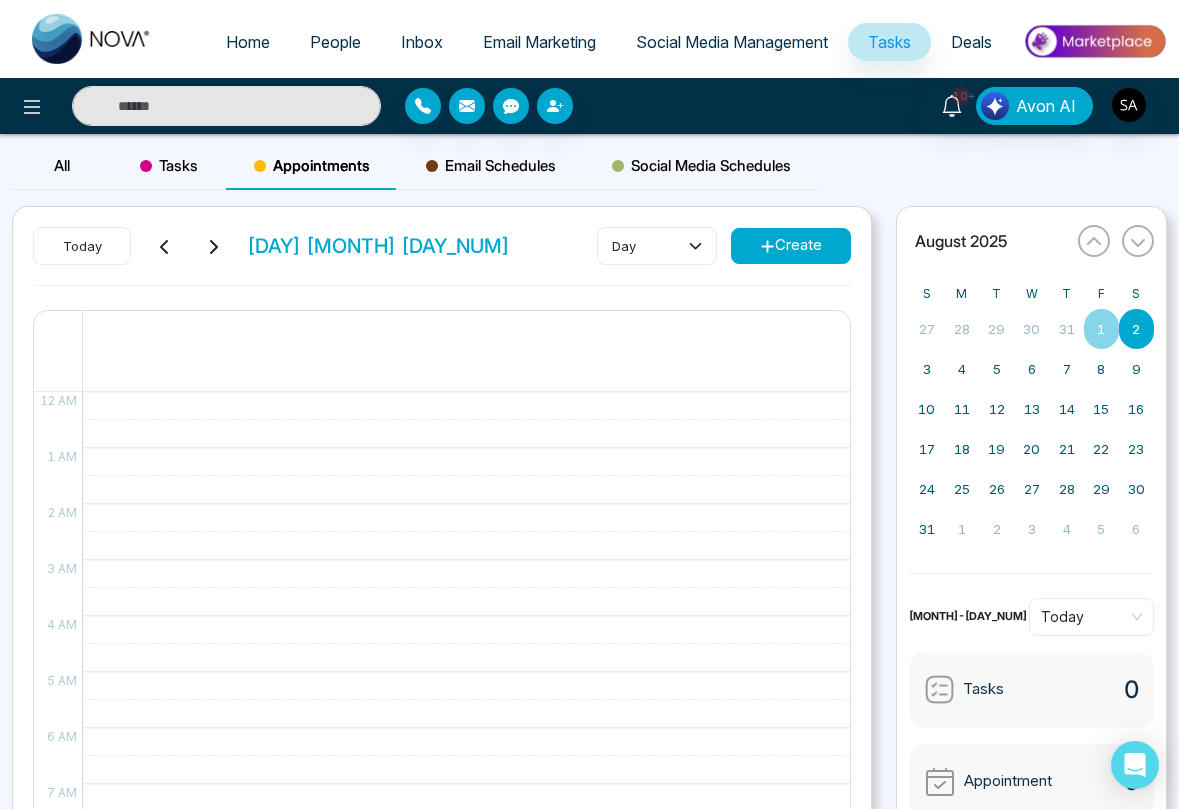click on "Tasks" at bounding box center (169, 166) 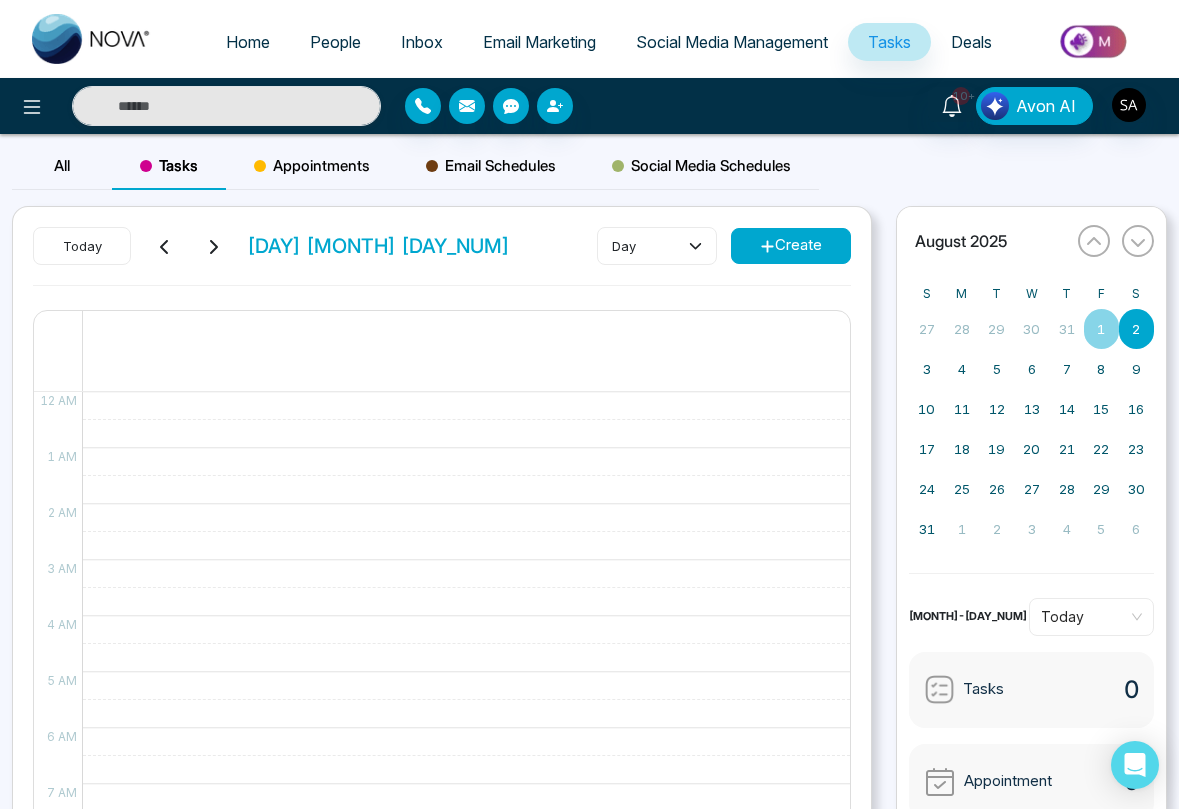 click on "Home" at bounding box center [248, 42] 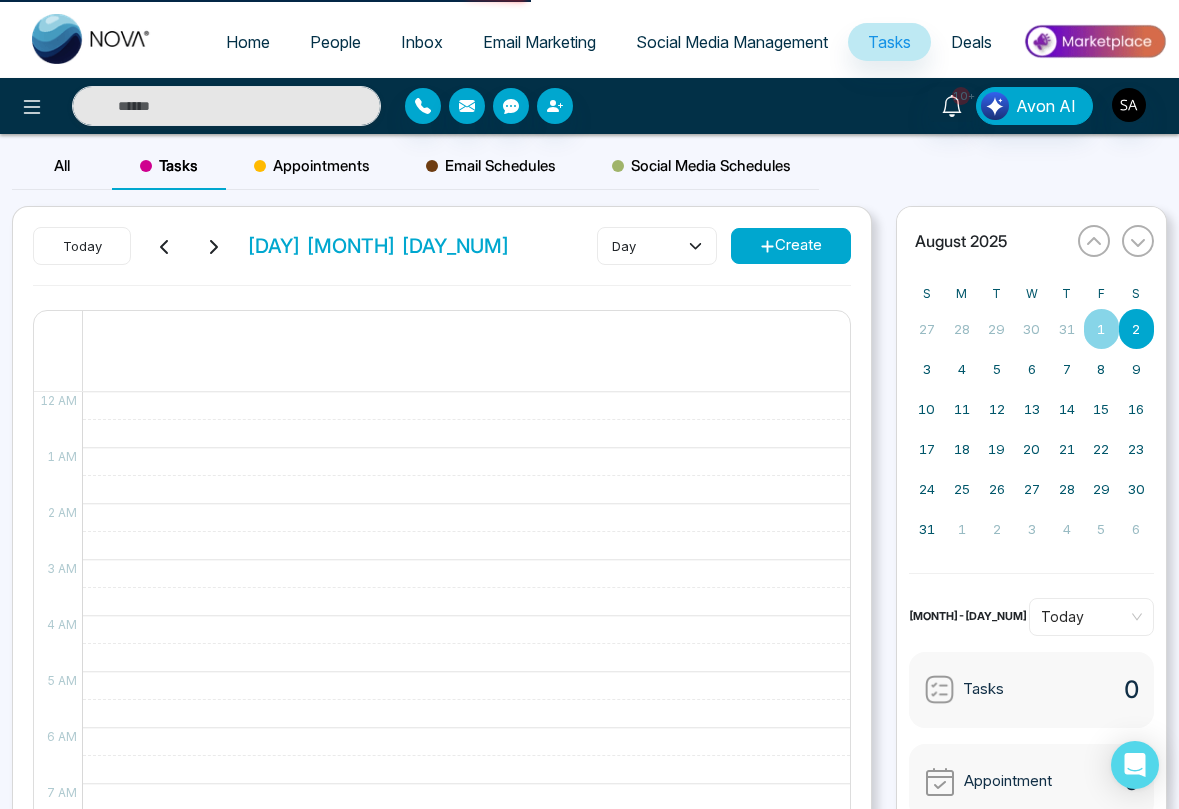 select on "*" 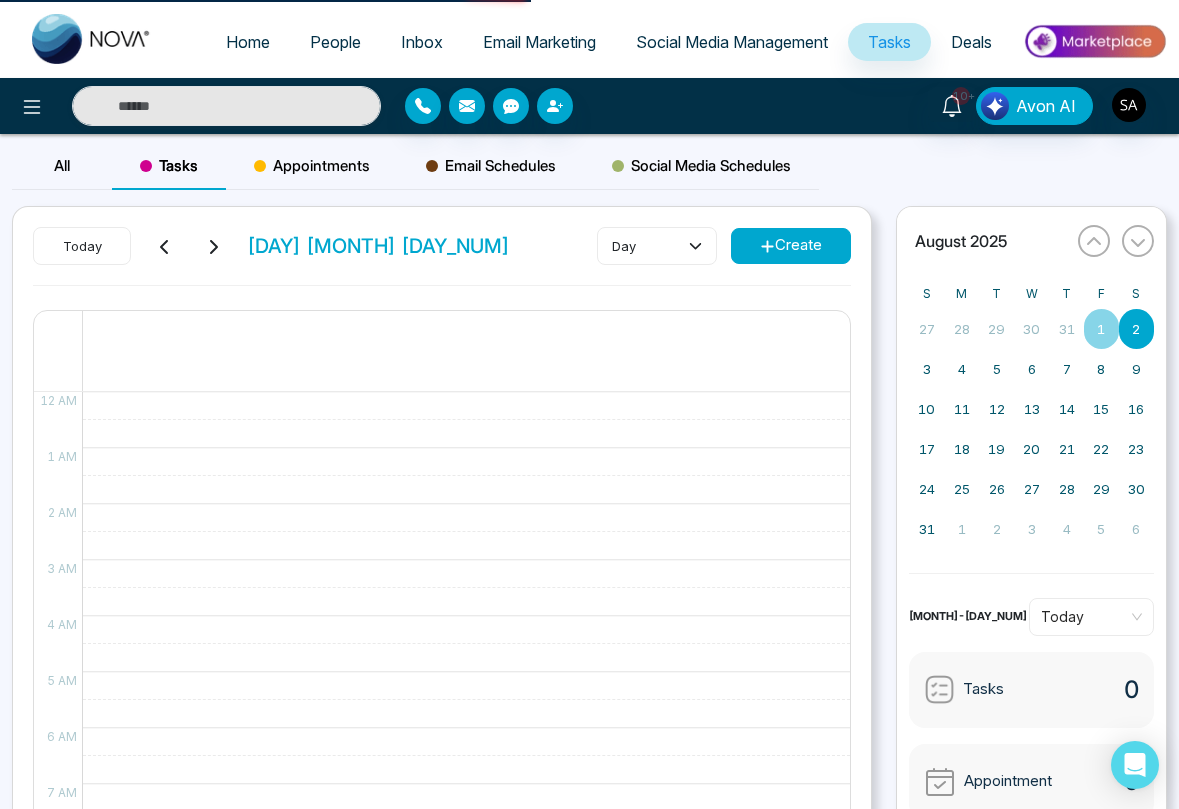 select on "*" 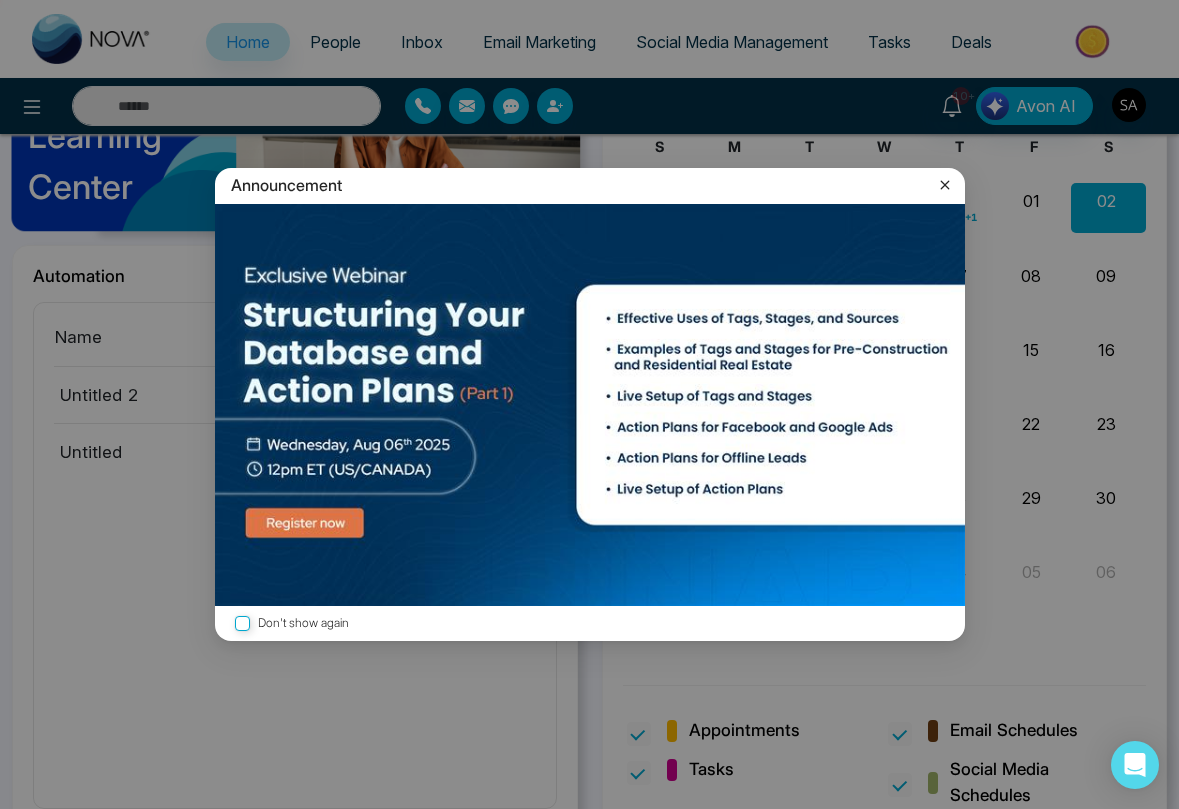 scroll, scrollTop: 1395, scrollLeft: 0, axis: vertical 